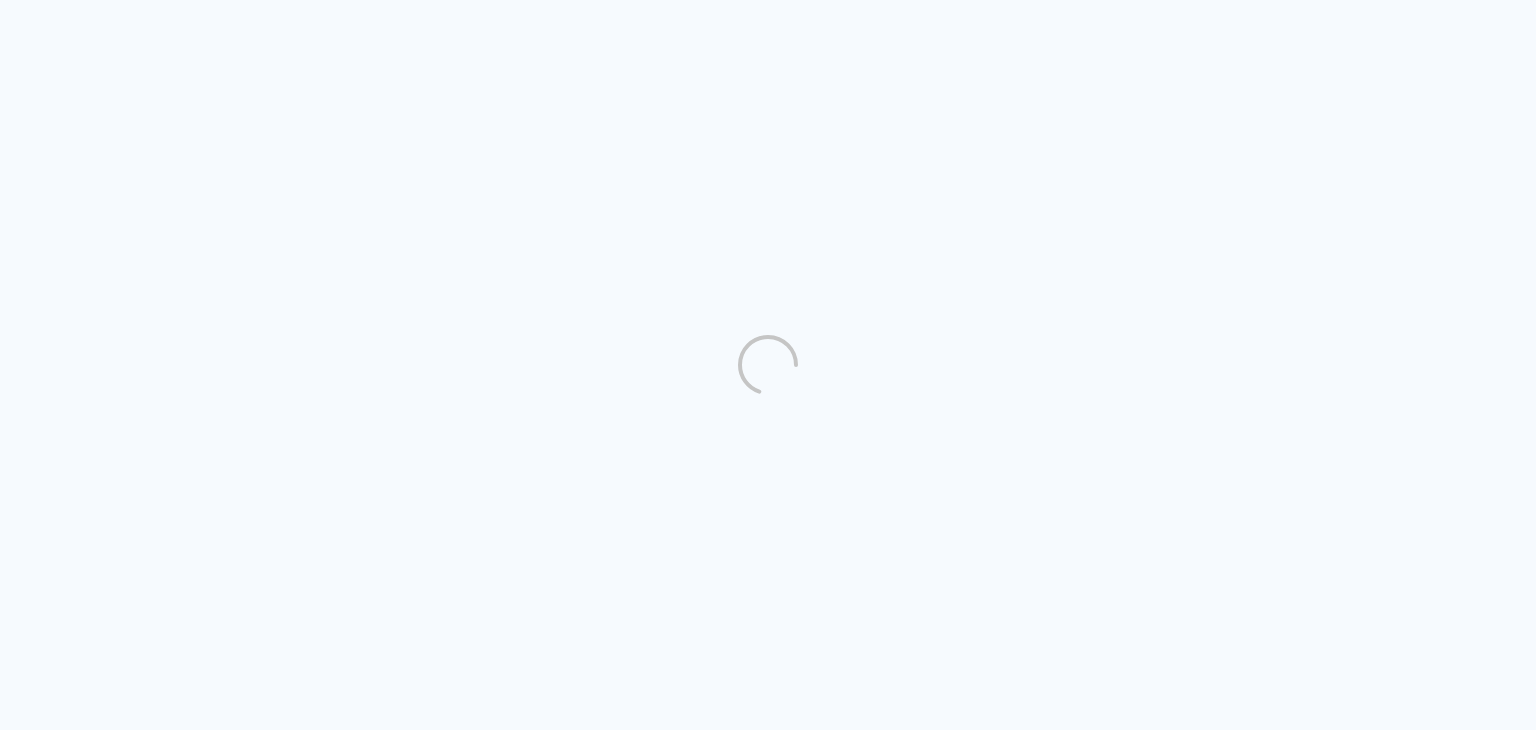 scroll, scrollTop: 0, scrollLeft: 0, axis: both 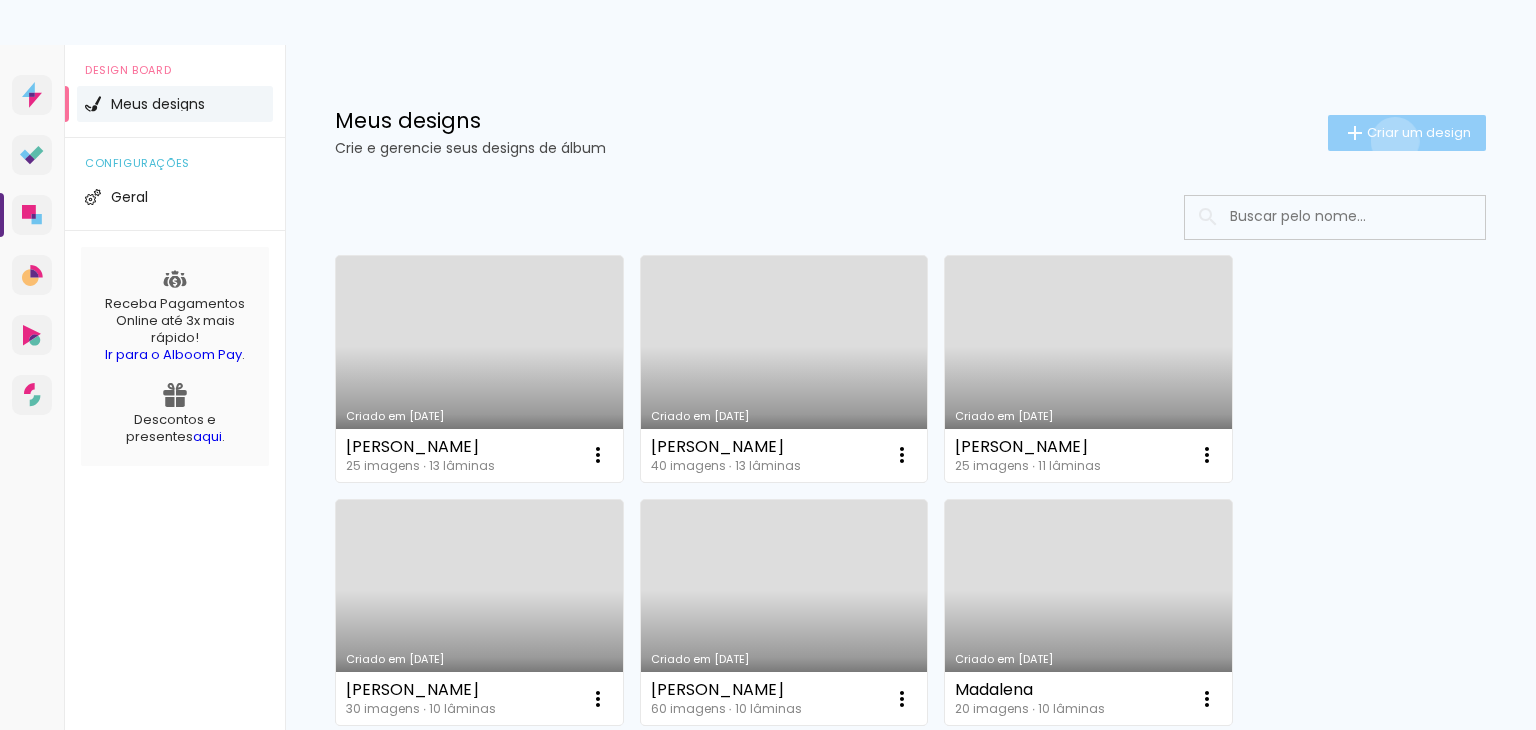 click on "Criar um design" 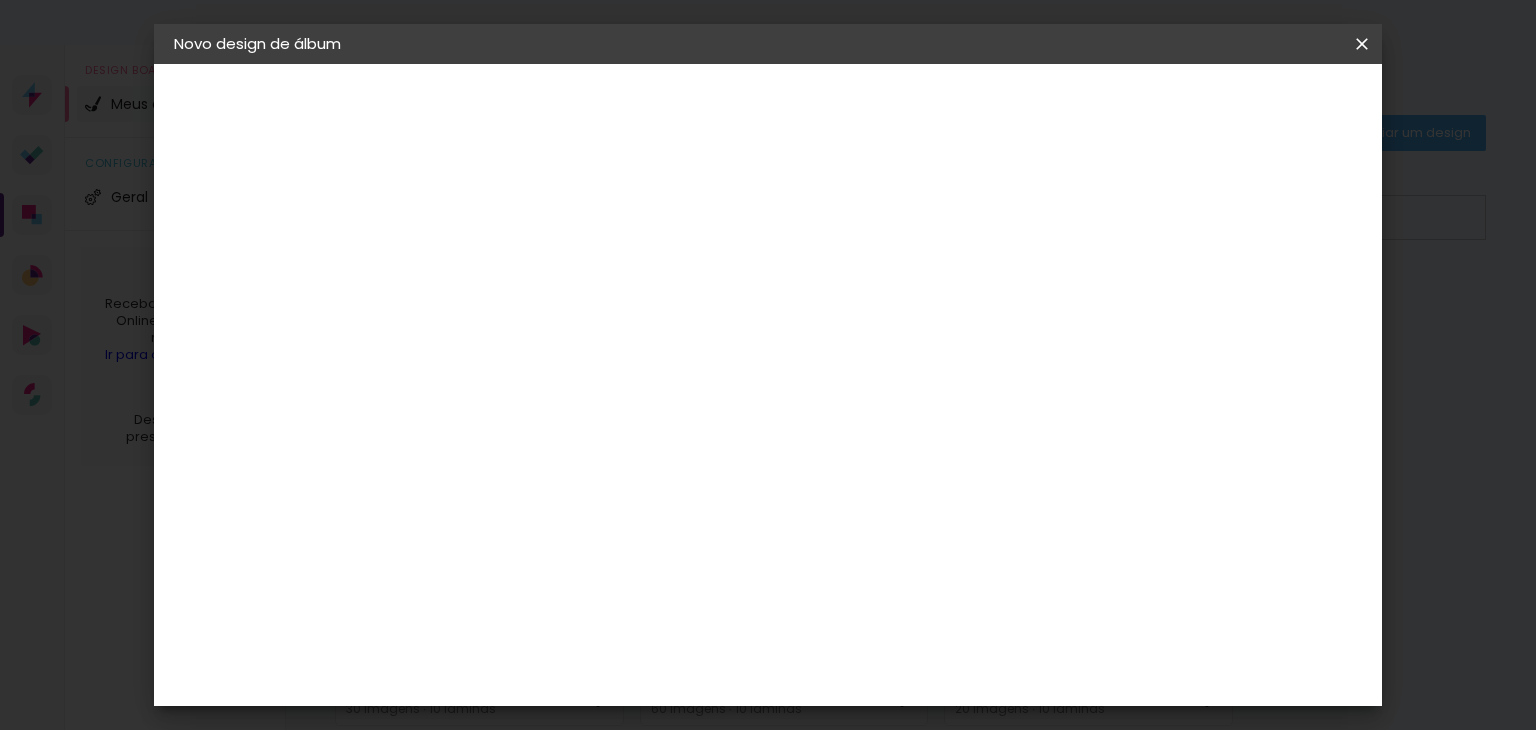 click at bounding box center [501, 268] 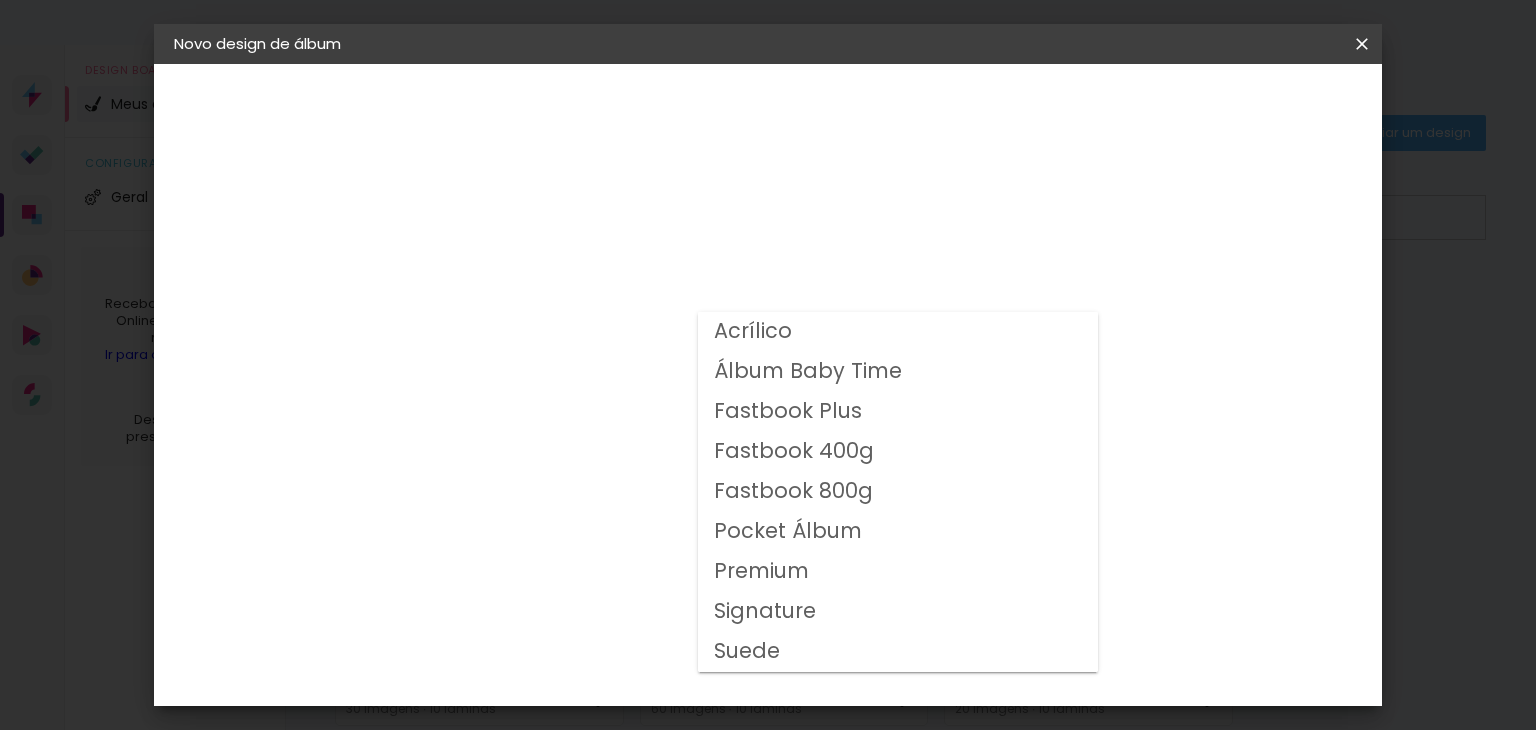 click on "Fastbook 800g" at bounding box center [0, 0] 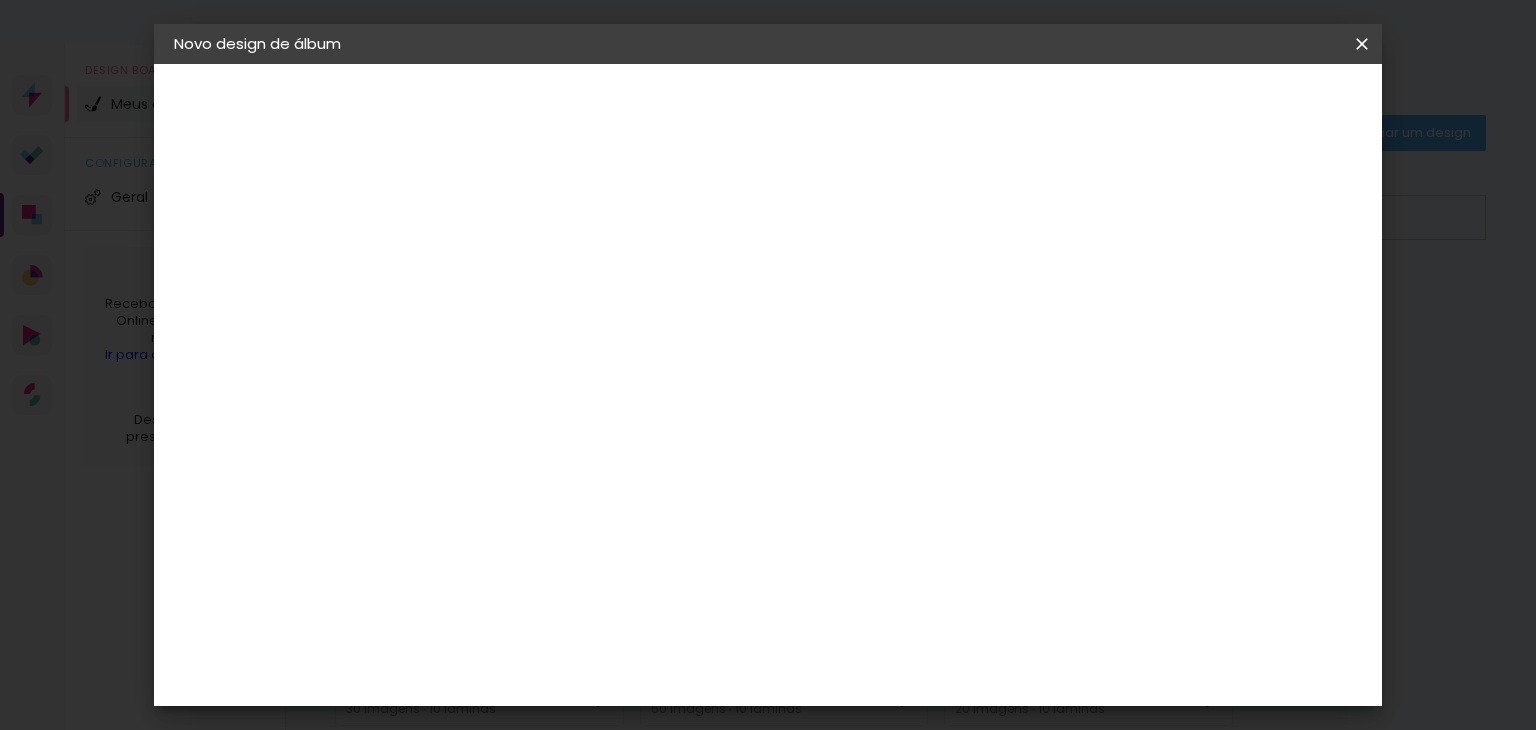 scroll, scrollTop: 327, scrollLeft: 0, axis: vertical 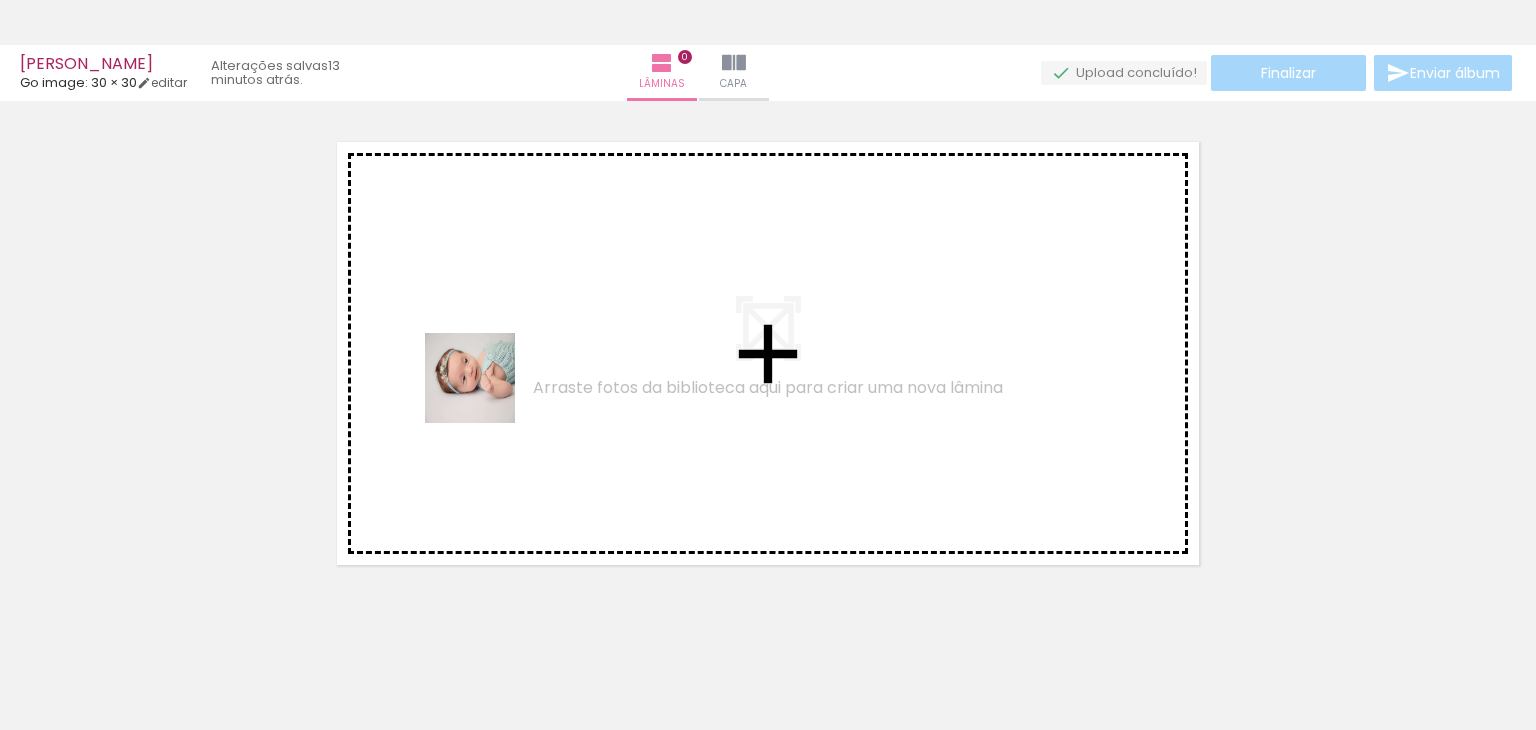 drag, startPoint x: 211, startPoint y: 649, endPoint x: 450, endPoint y: 481, distance: 292.13867 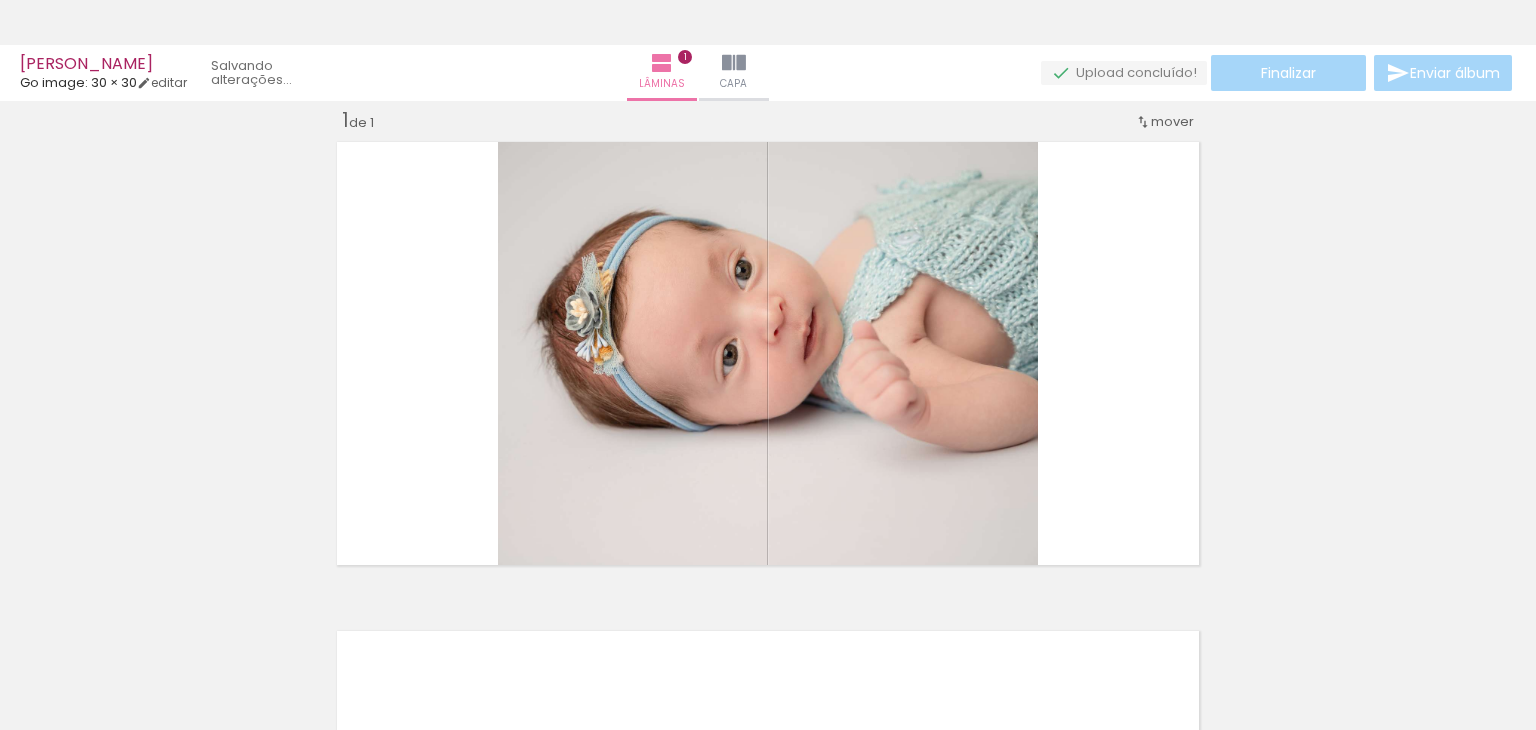 scroll, scrollTop: 25, scrollLeft: 0, axis: vertical 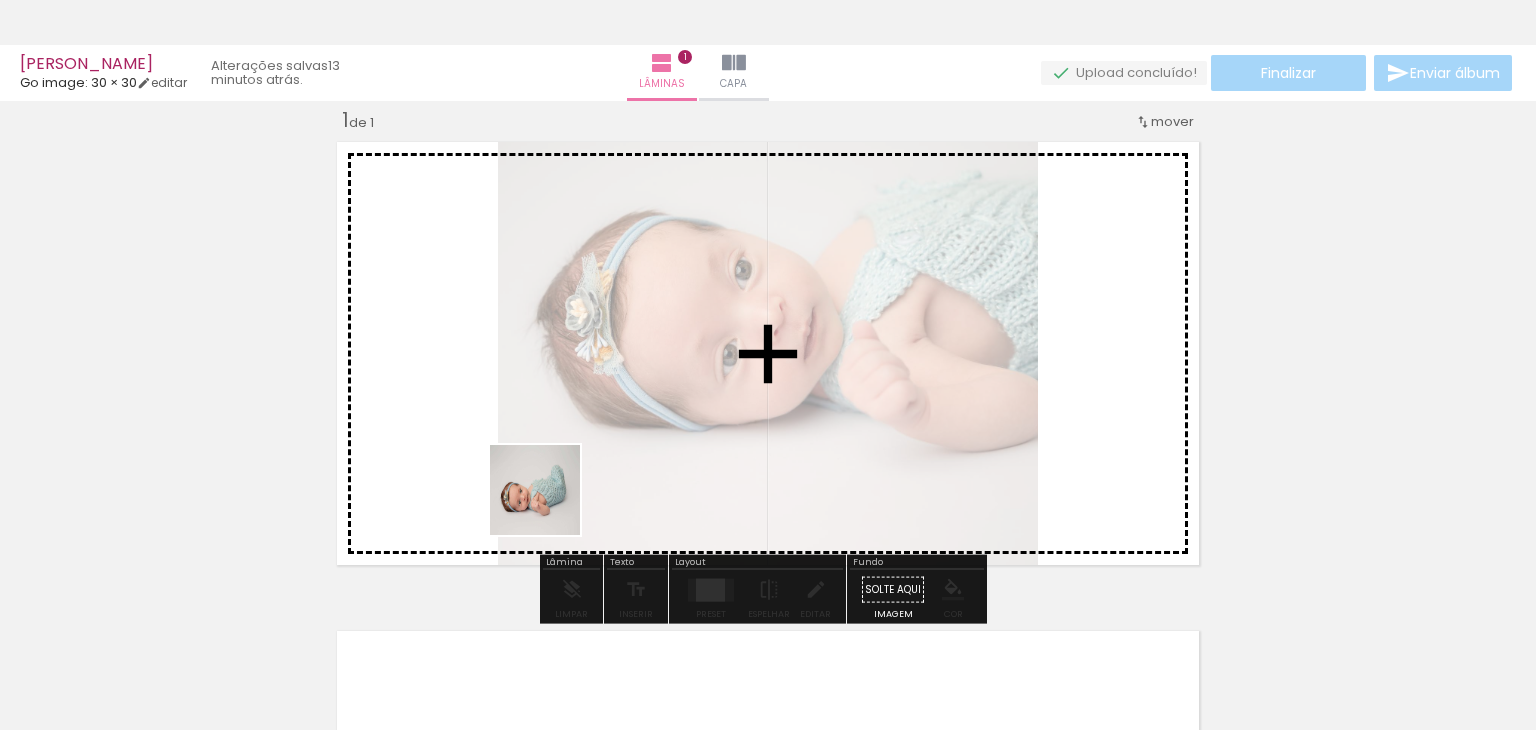 drag, startPoint x: 317, startPoint y: 665, endPoint x: 552, endPoint y: 502, distance: 285.9965 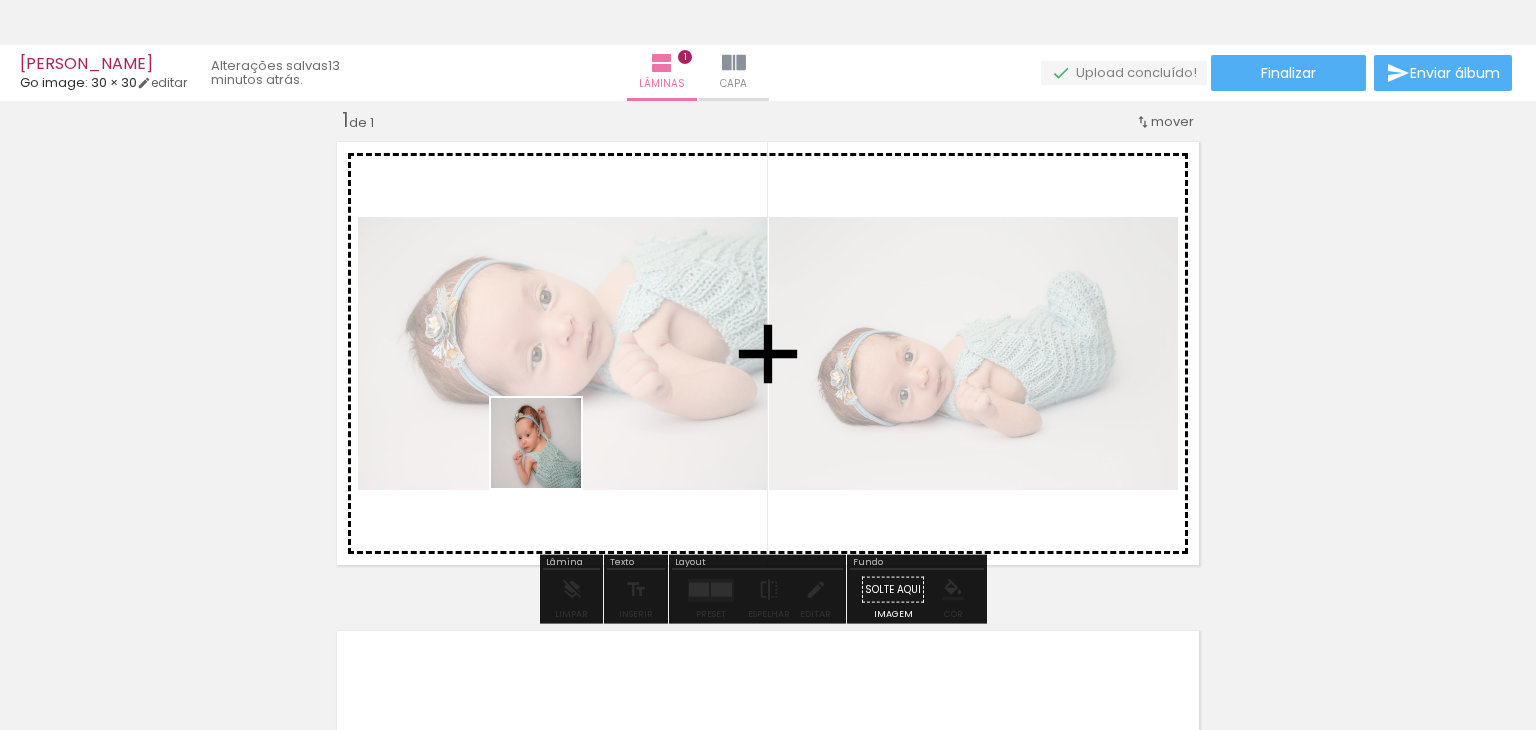 drag, startPoint x: 475, startPoint y: 671, endPoint x: 540, endPoint y: 519, distance: 165.31485 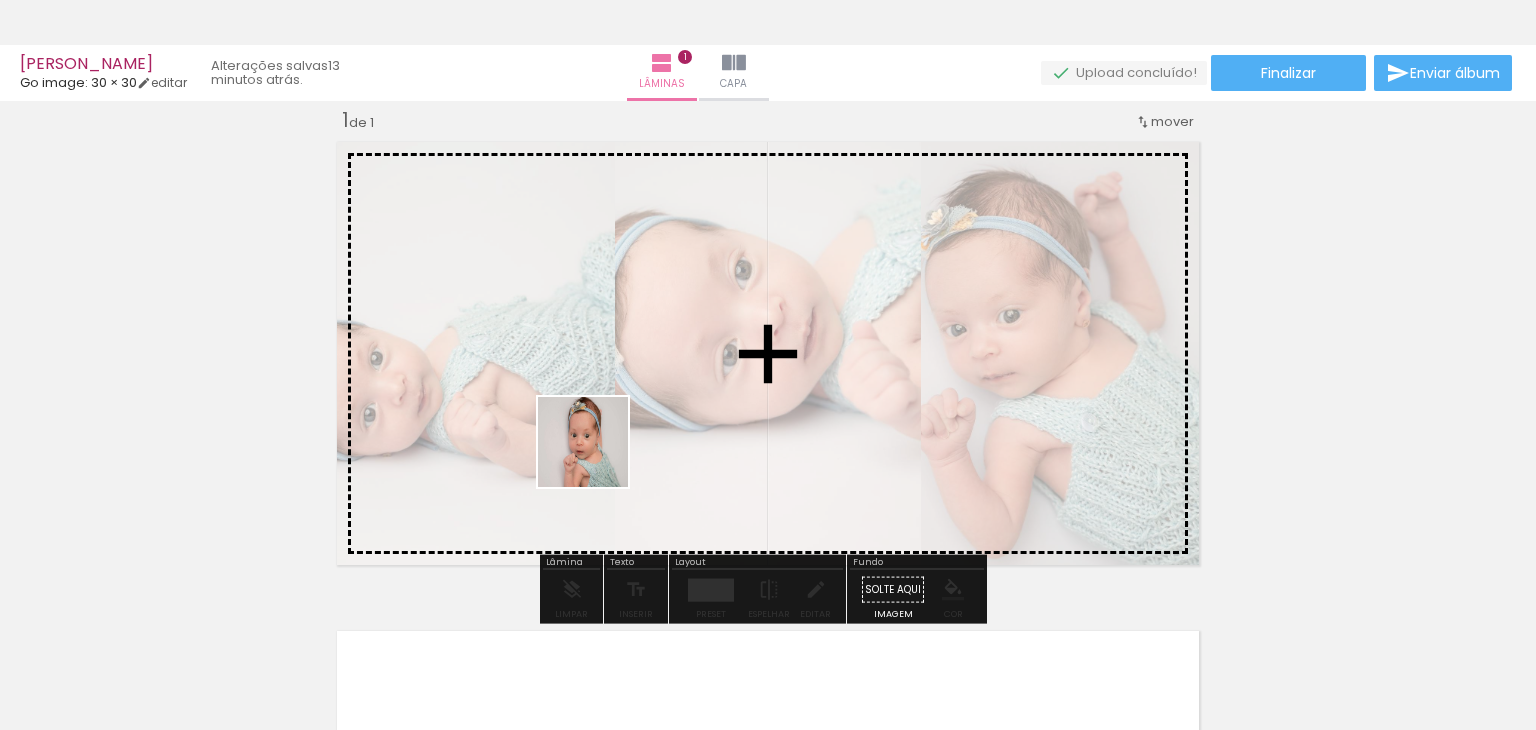 drag, startPoint x: 528, startPoint y: 667, endPoint x: 607, endPoint y: 581, distance: 116.777565 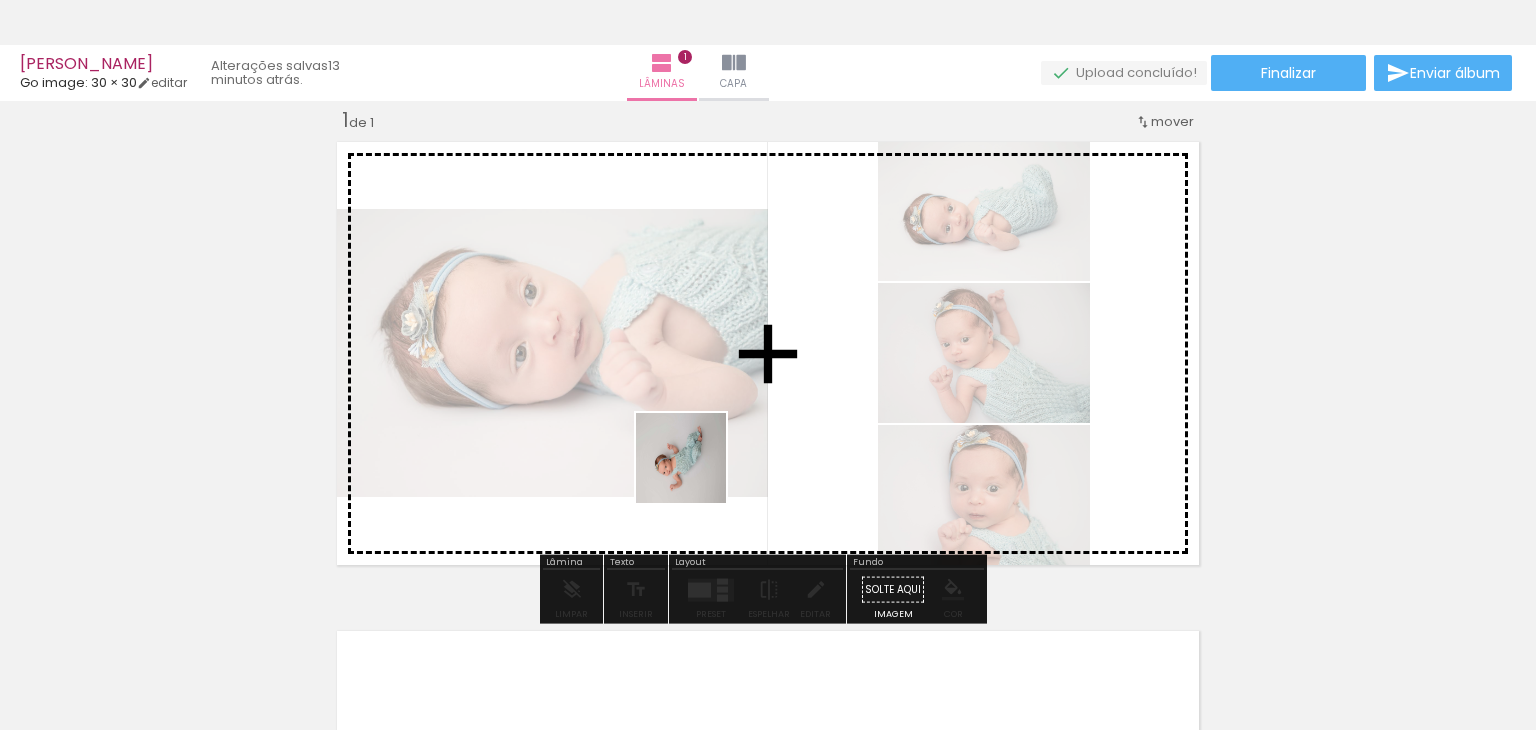 drag, startPoint x: 651, startPoint y: 668, endPoint x: 700, endPoint y: 466, distance: 207.85812 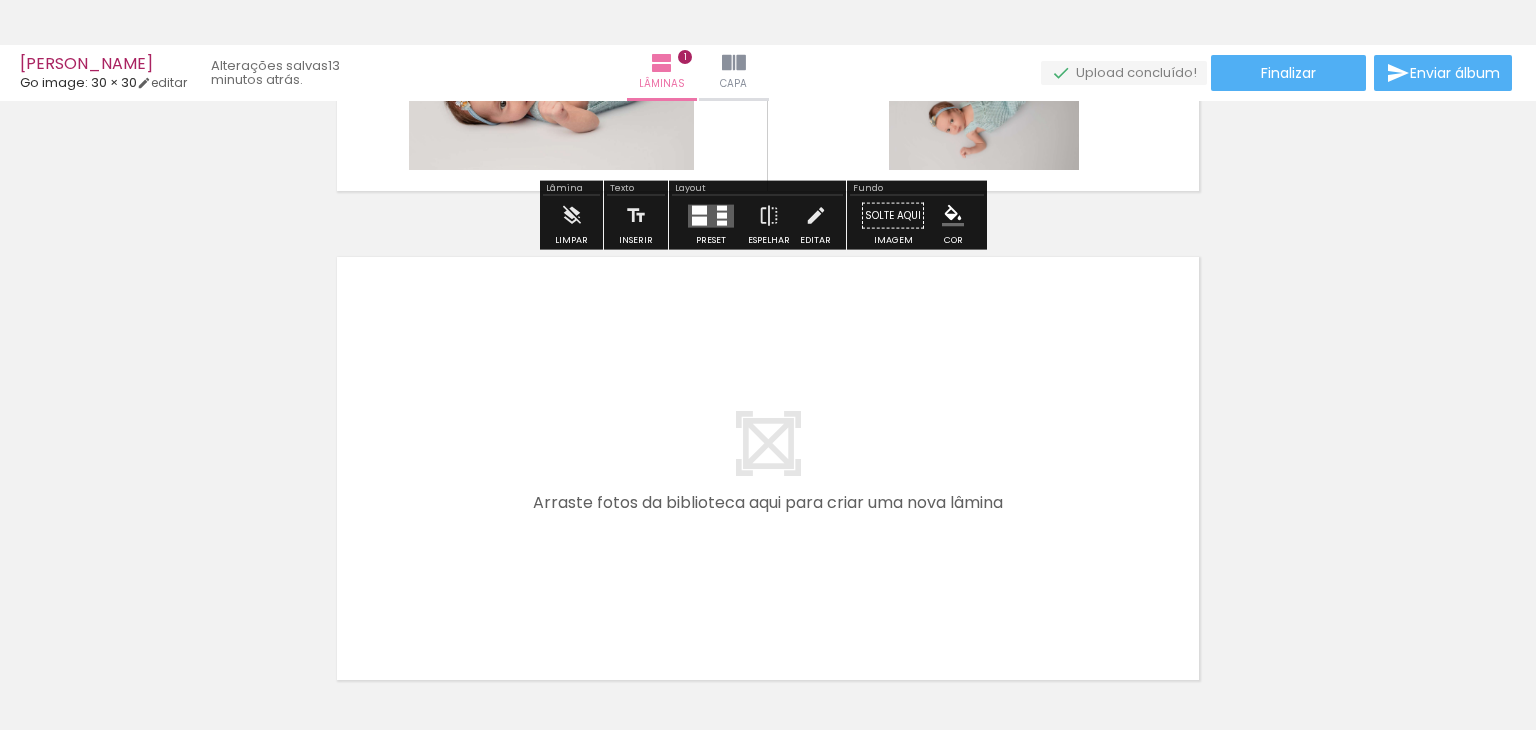 scroll, scrollTop: 402, scrollLeft: 0, axis: vertical 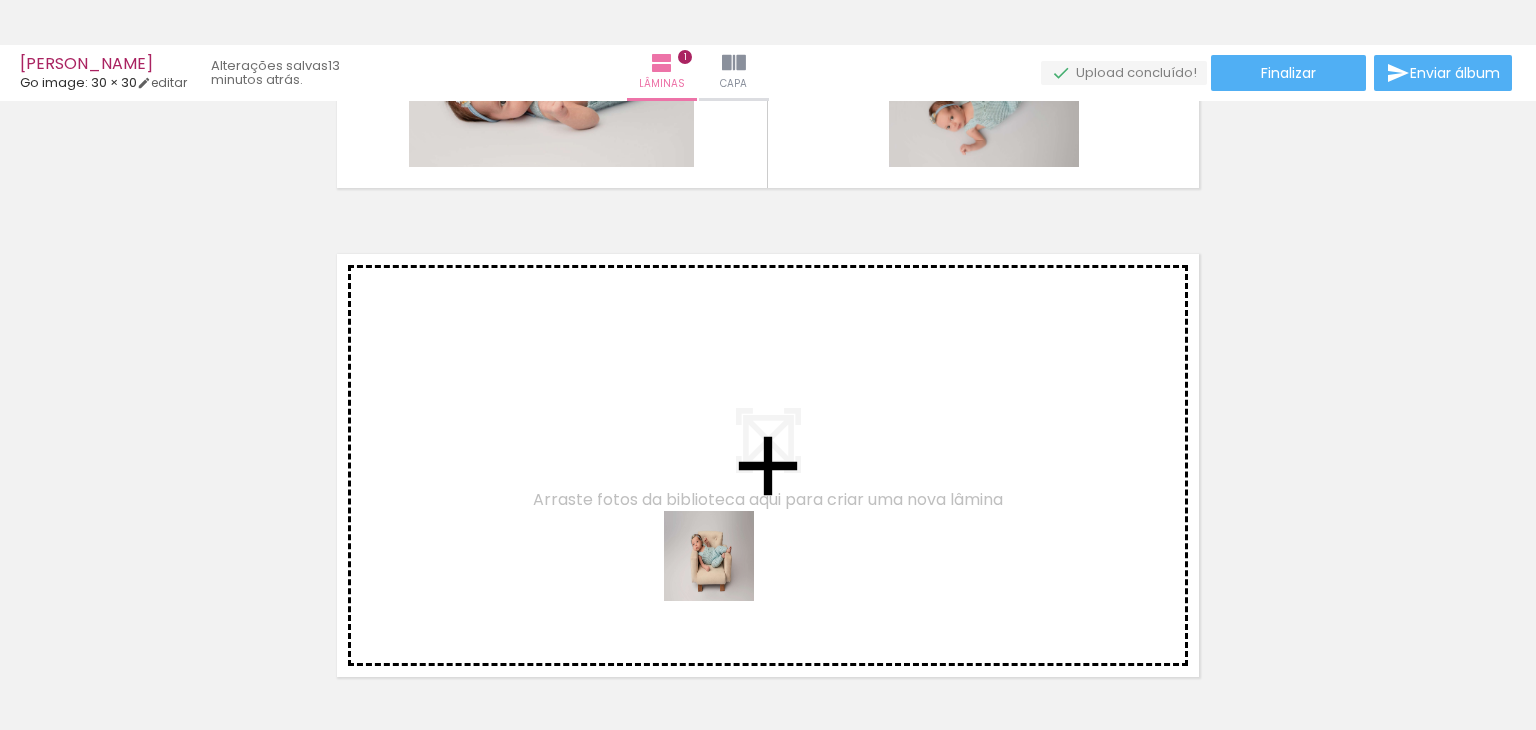 drag, startPoint x: 736, startPoint y: 661, endPoint x: 717, endPoint y: 391, distance: 270.6677 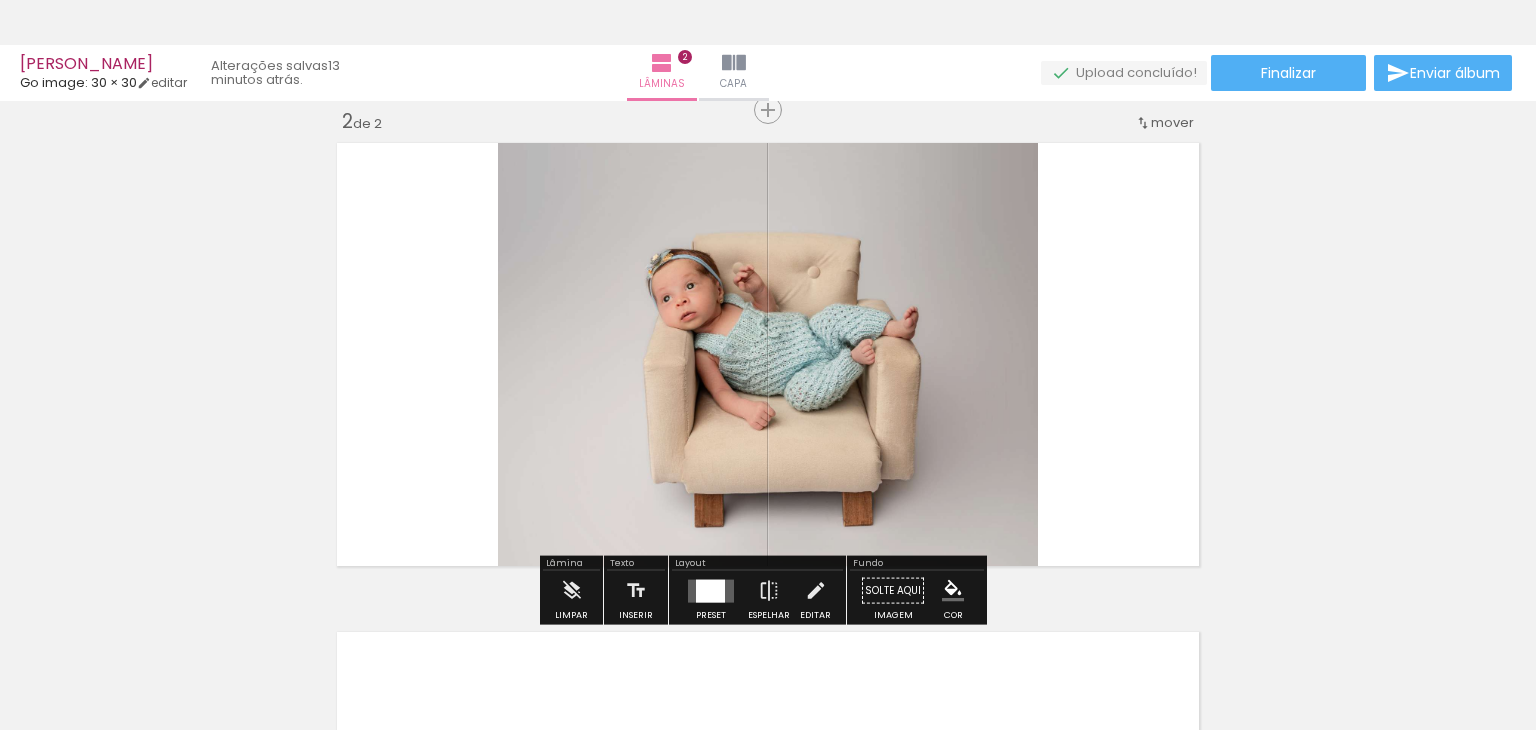 scroll, scrollTop: 514, scrollLeft: 0, axis: vertical 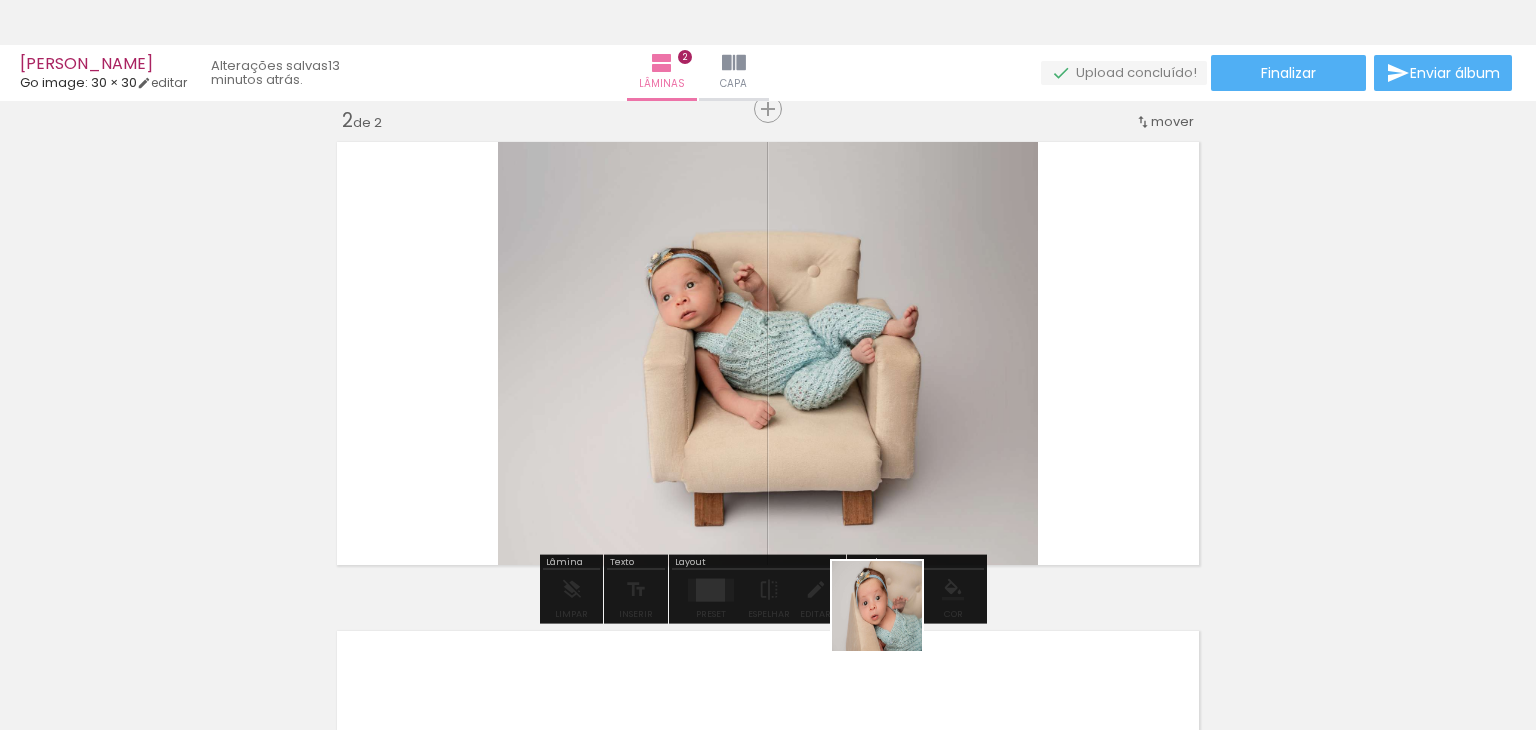 drag, startPoint x: 872, startPoint y: 681, endPoint x: 1025, endPoint y: 372, distance: 344.8043 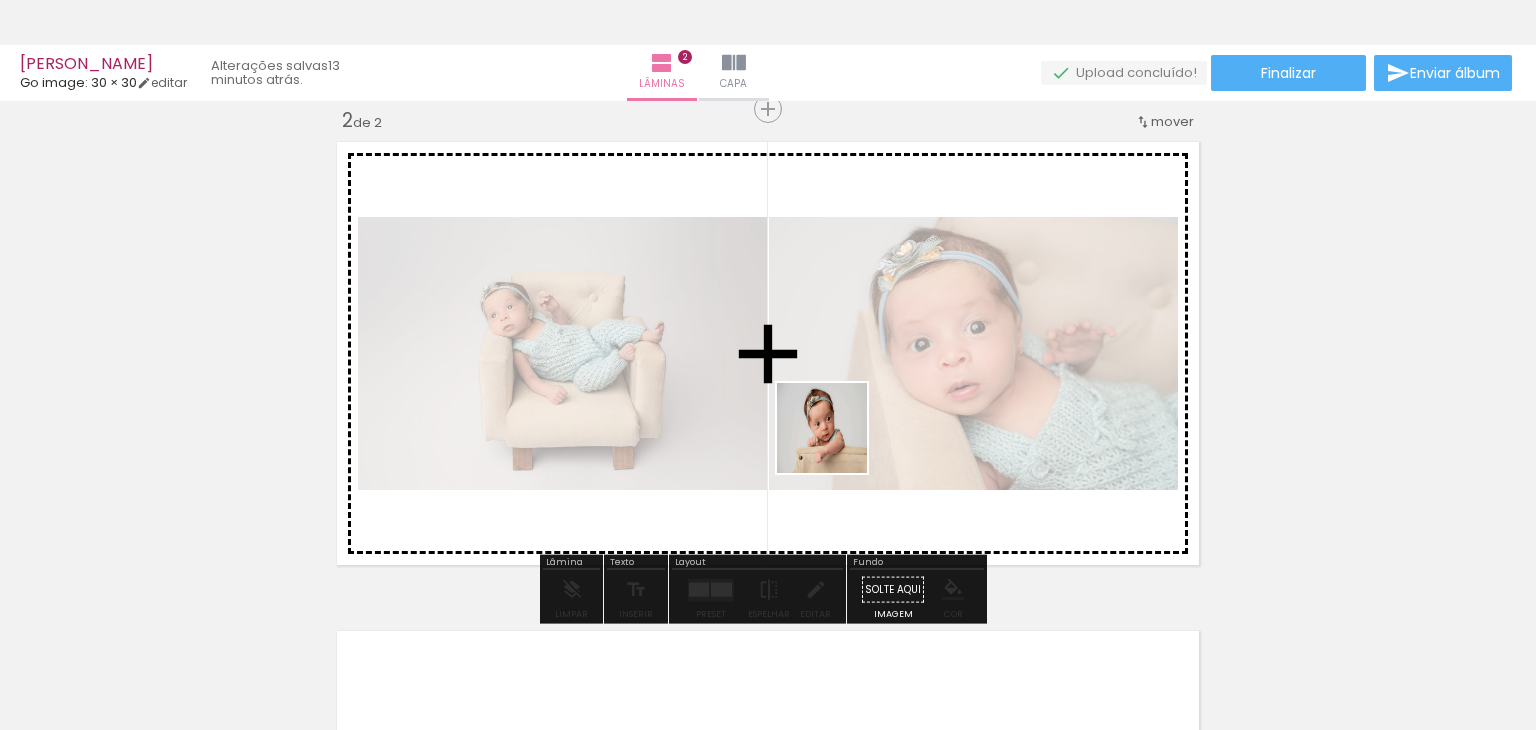 drag, startPoint x: 1008, startPoint y: 668, endPoint x: 903, endPoint y: 490, distance: 206.66156 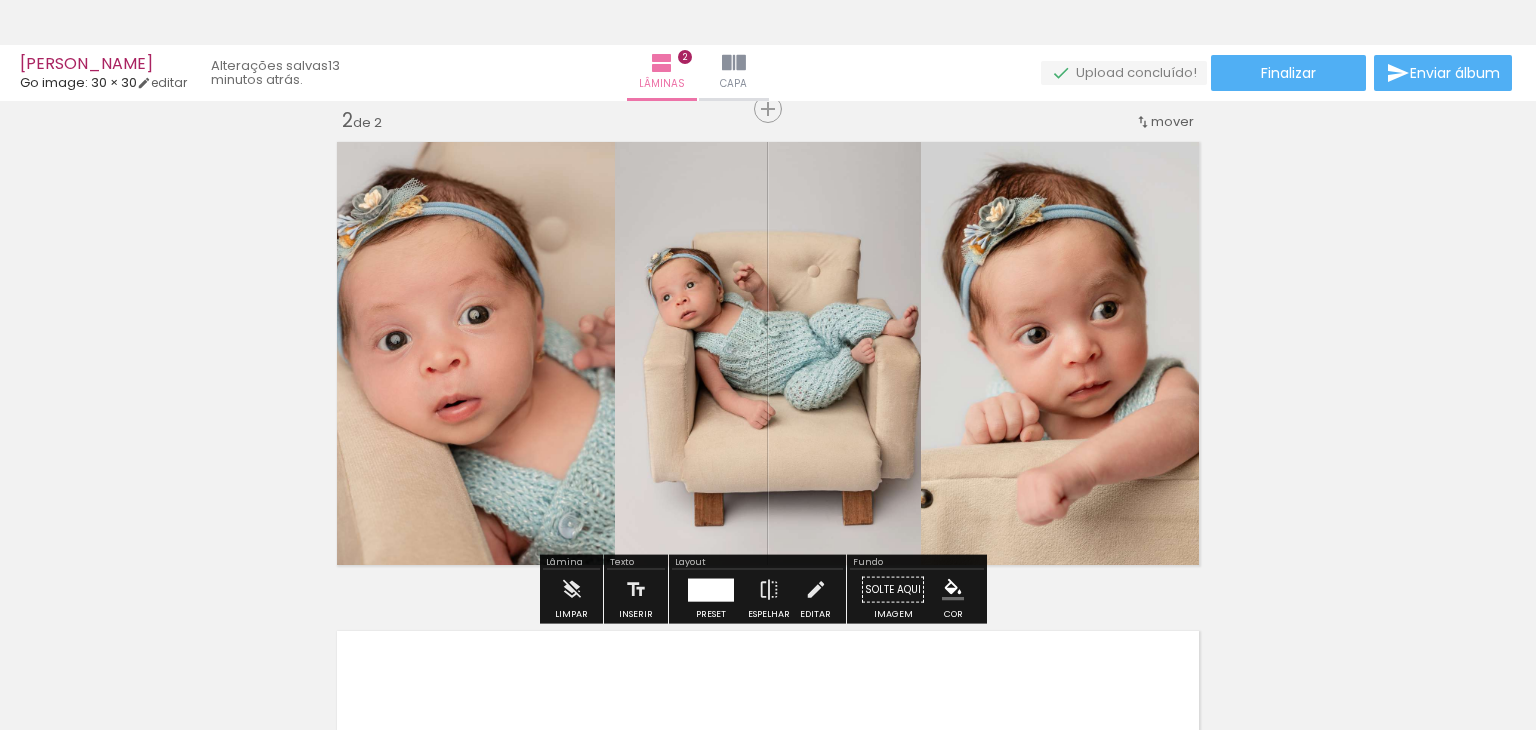 drag, startPoint x: 1136, startPoint y: 689, endPoint x: 1107, endPoint y: 495, distance: 196.15555 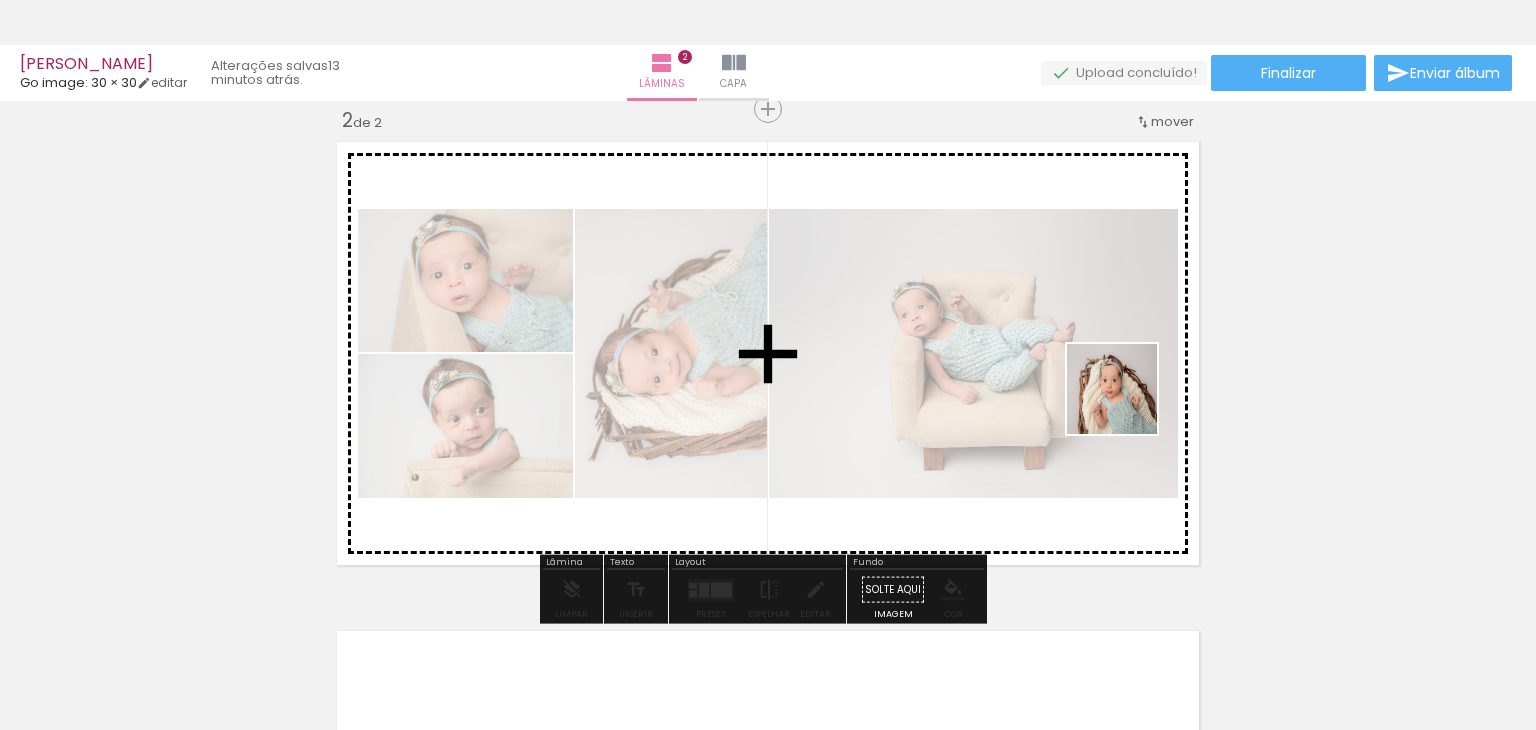 drag, startPoint x: 1203, startPoint y: 674, endPoint x: 1126, endPoint y: 403, distance: 281.7268 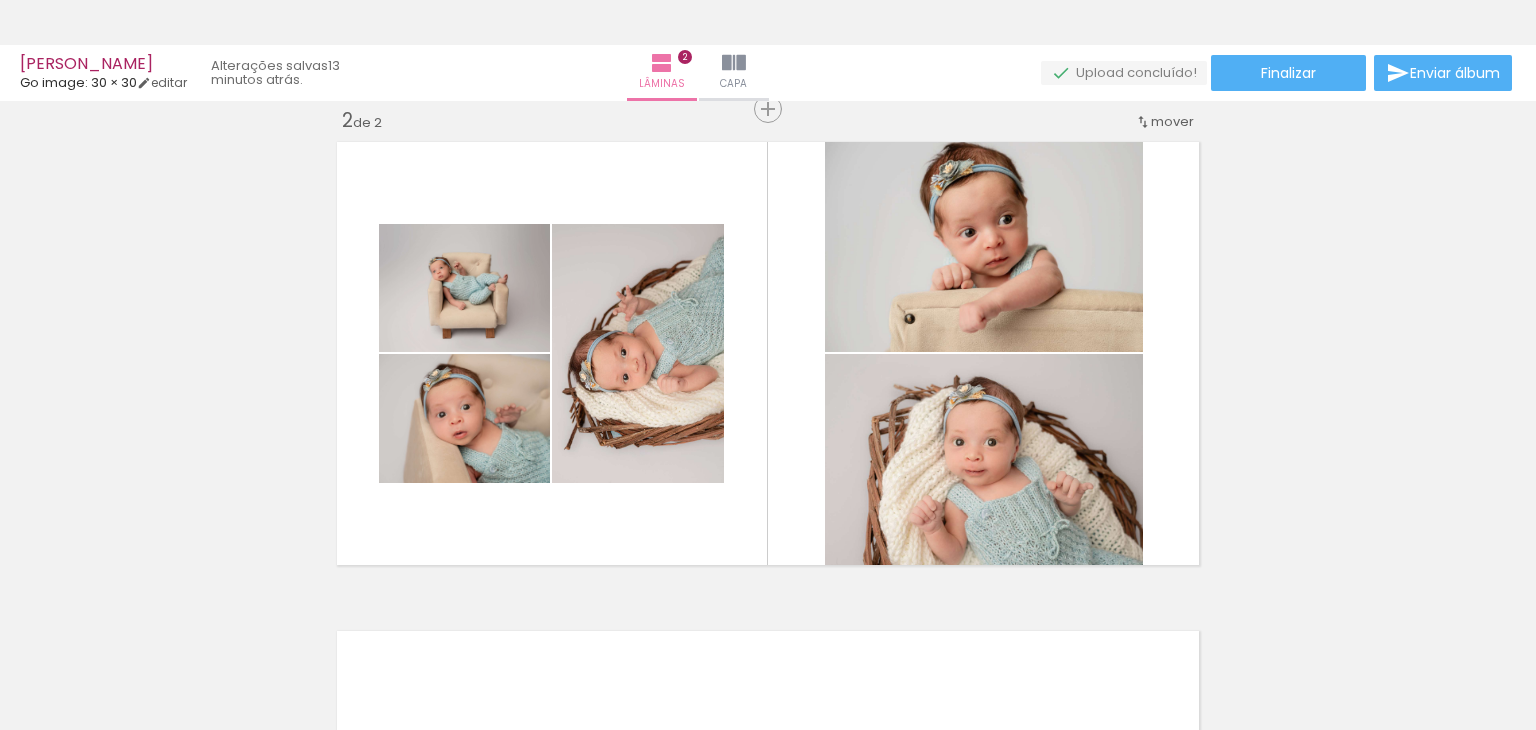 scroll, scrollTop: 0, scrollLeft: 641, axis: horizontal 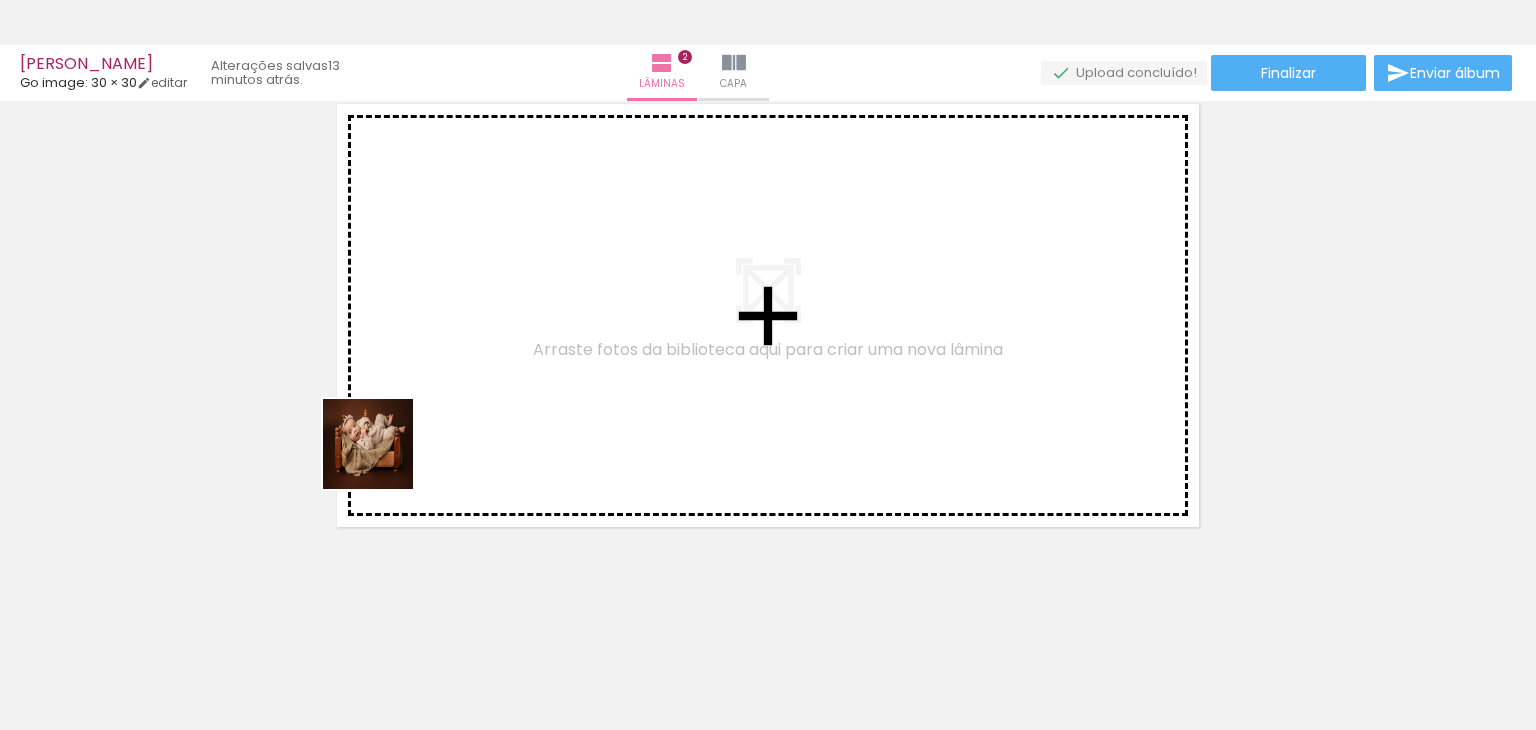 drag, startPoint x: 217, startPoint y: 673, endPoint x: 380, endPoint y: 540, distance: 210.37585 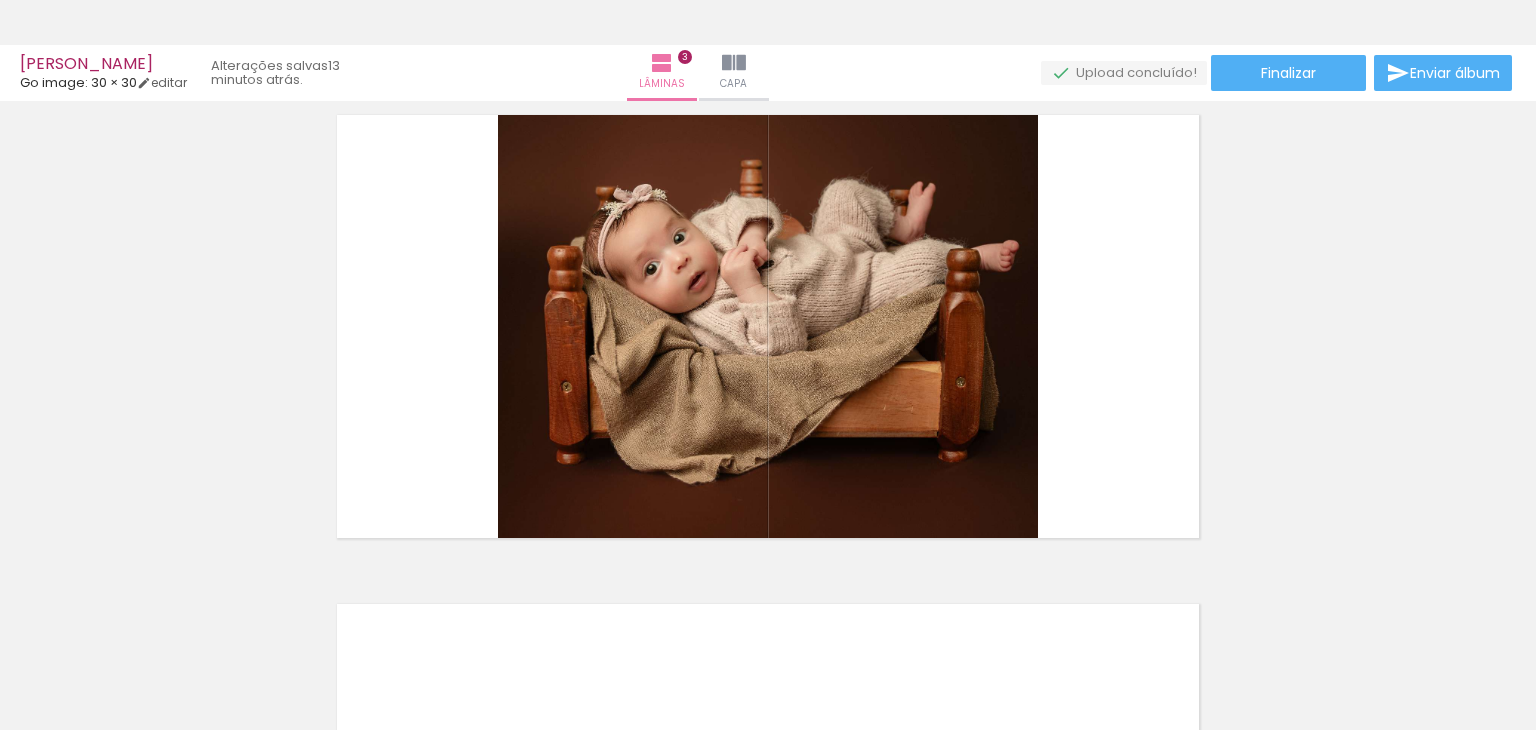 scroll, scrollTop: 1004, scrollLeft: 0, axis: vertical 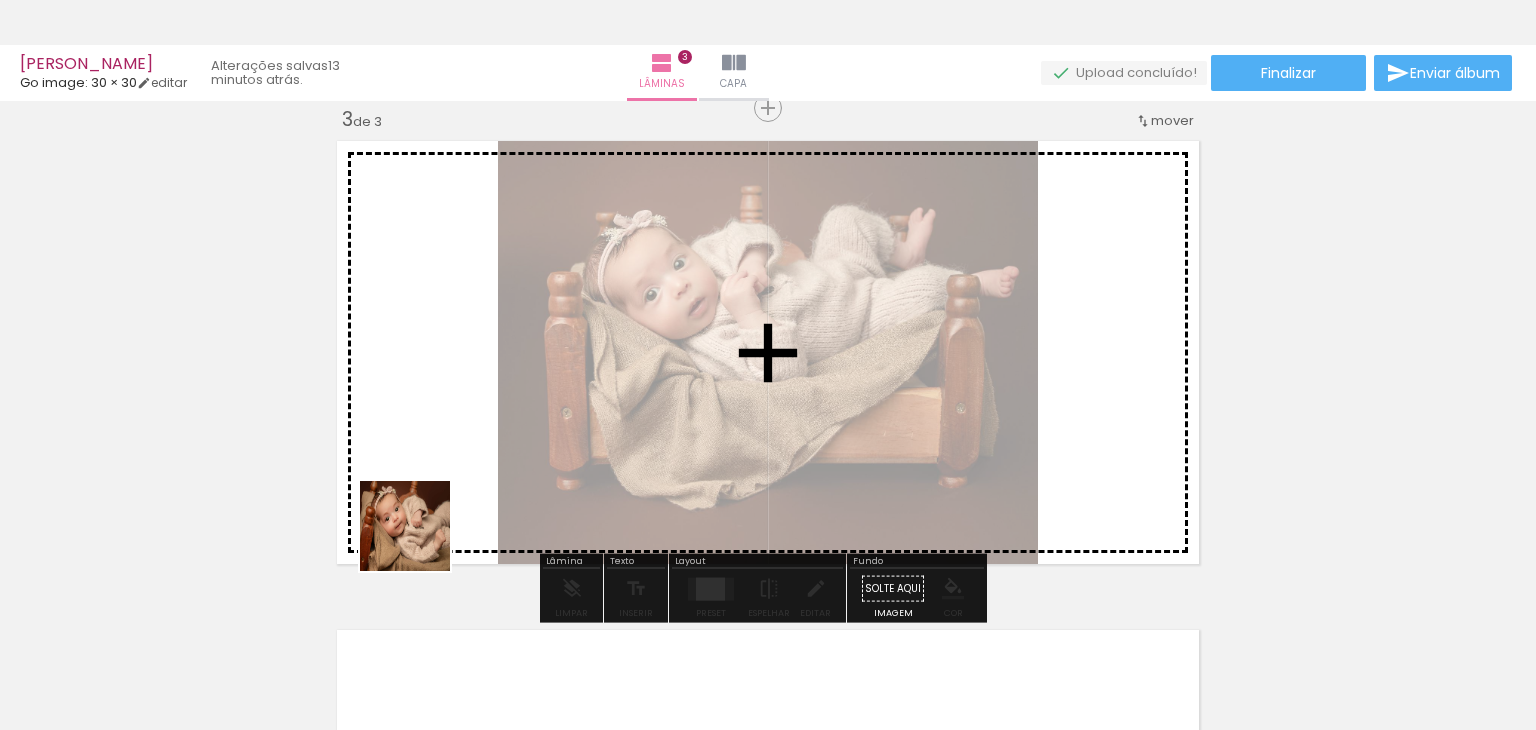 drag, startPoint x: 331, startPoint y: 657, endPoint x: 487, endPoint y: 457, distance: 253.64542 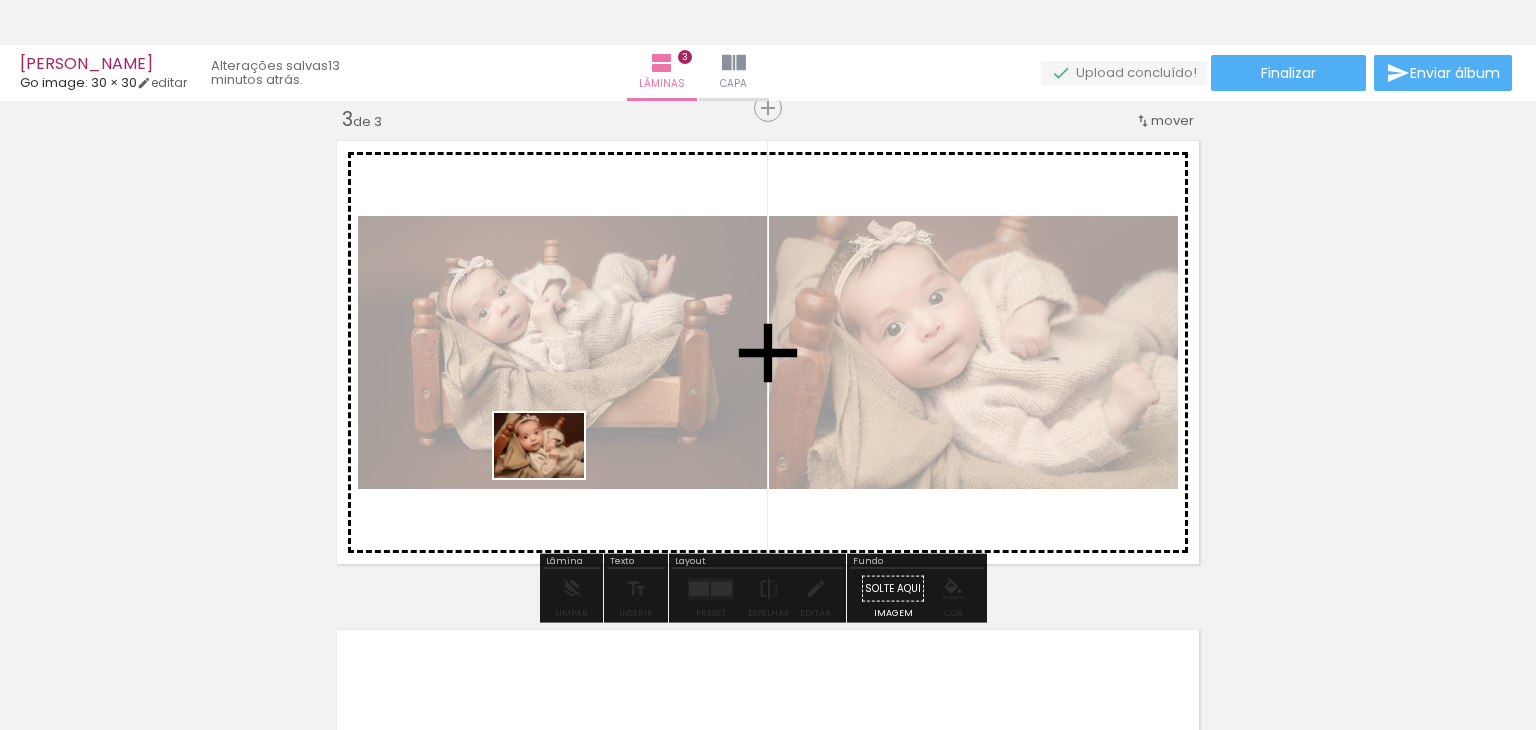 drag, startPoint x: 434, startPoint y: 674, endPoint x: 554, endPoint y: 473, distance: 234.09613 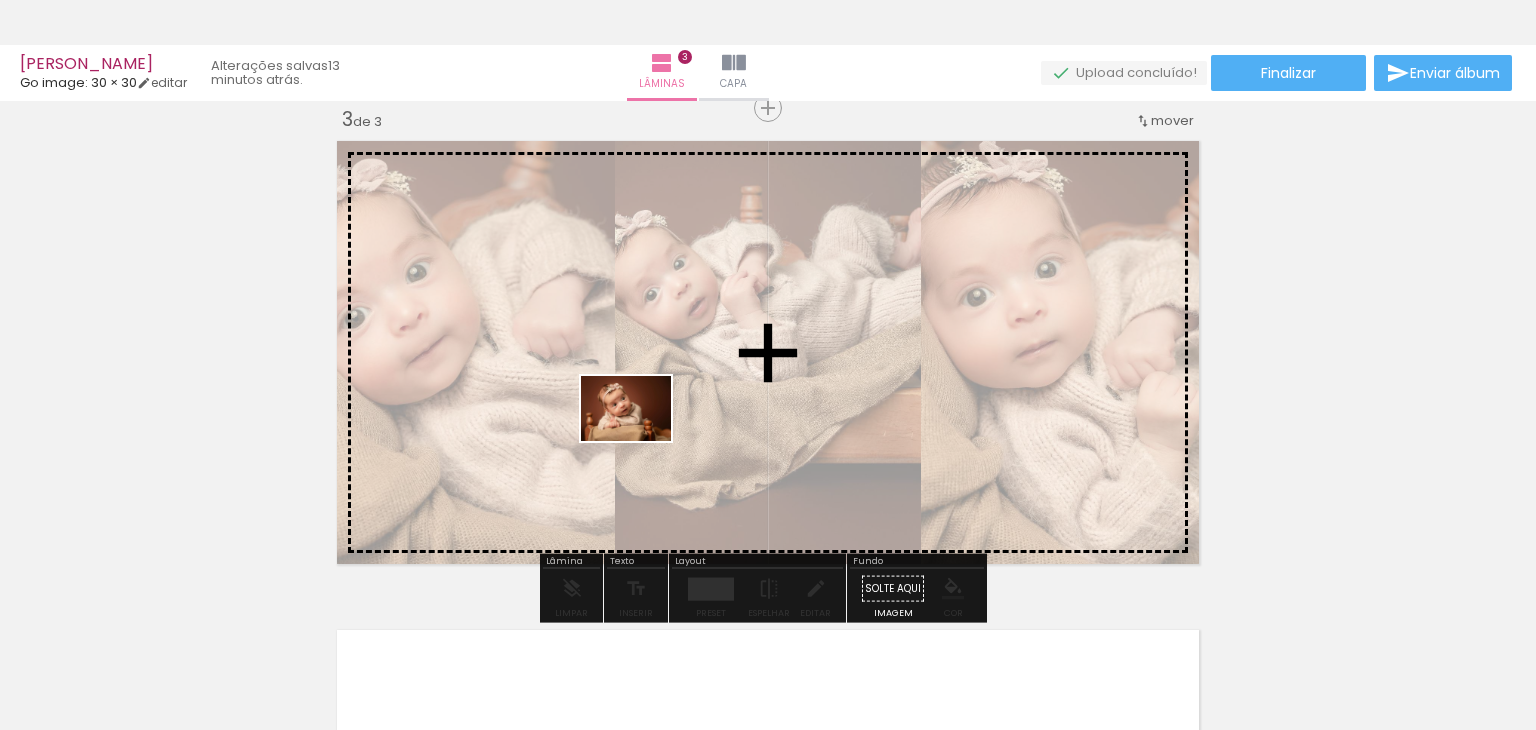 drag, startPoint x: 534, startPoint y: 680, endPoint x: 641, endPoint y: 436, distance: 266.4301 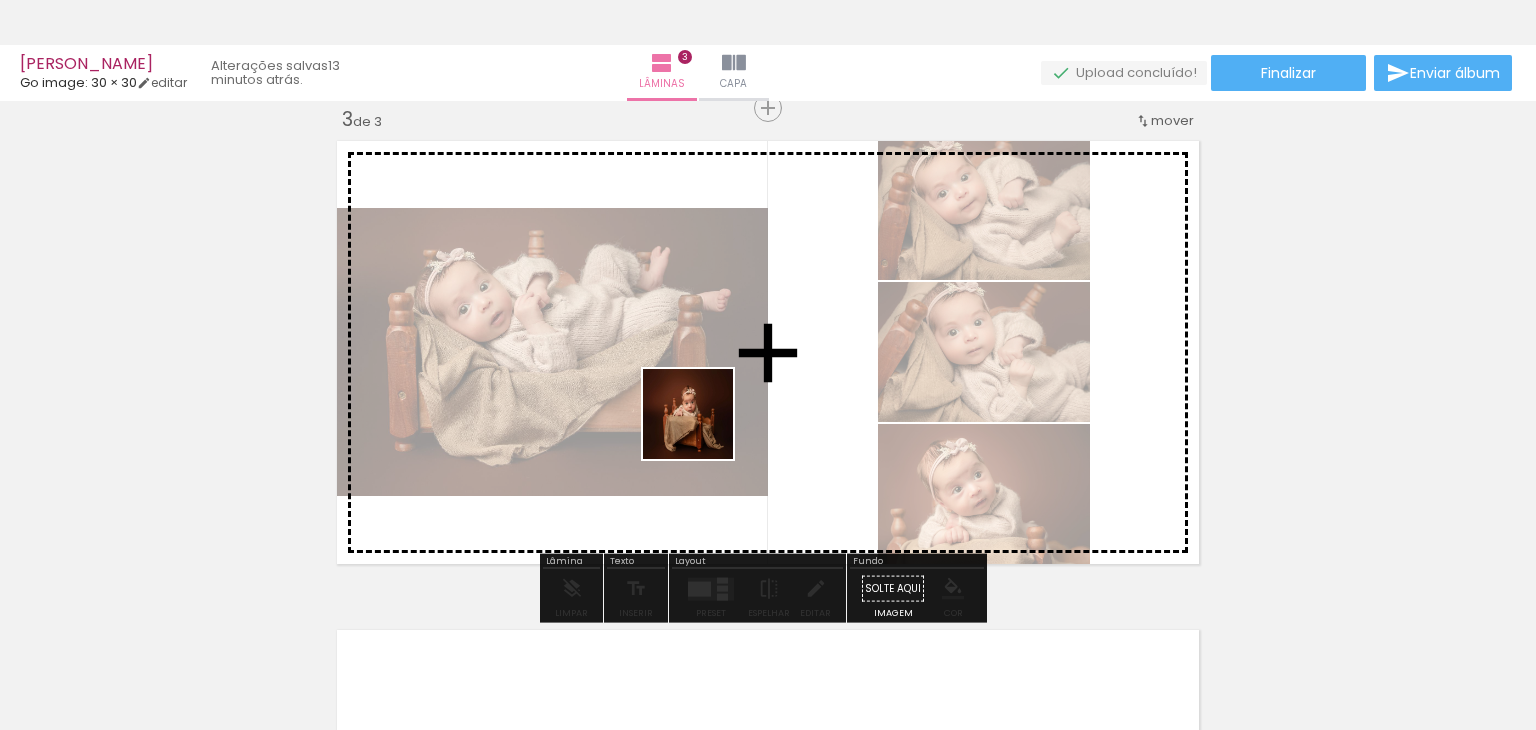 drag, startPoint x: 662, startPoint y: 662, endPoint x: 703, endPoint y: 429, distance: 236.5798 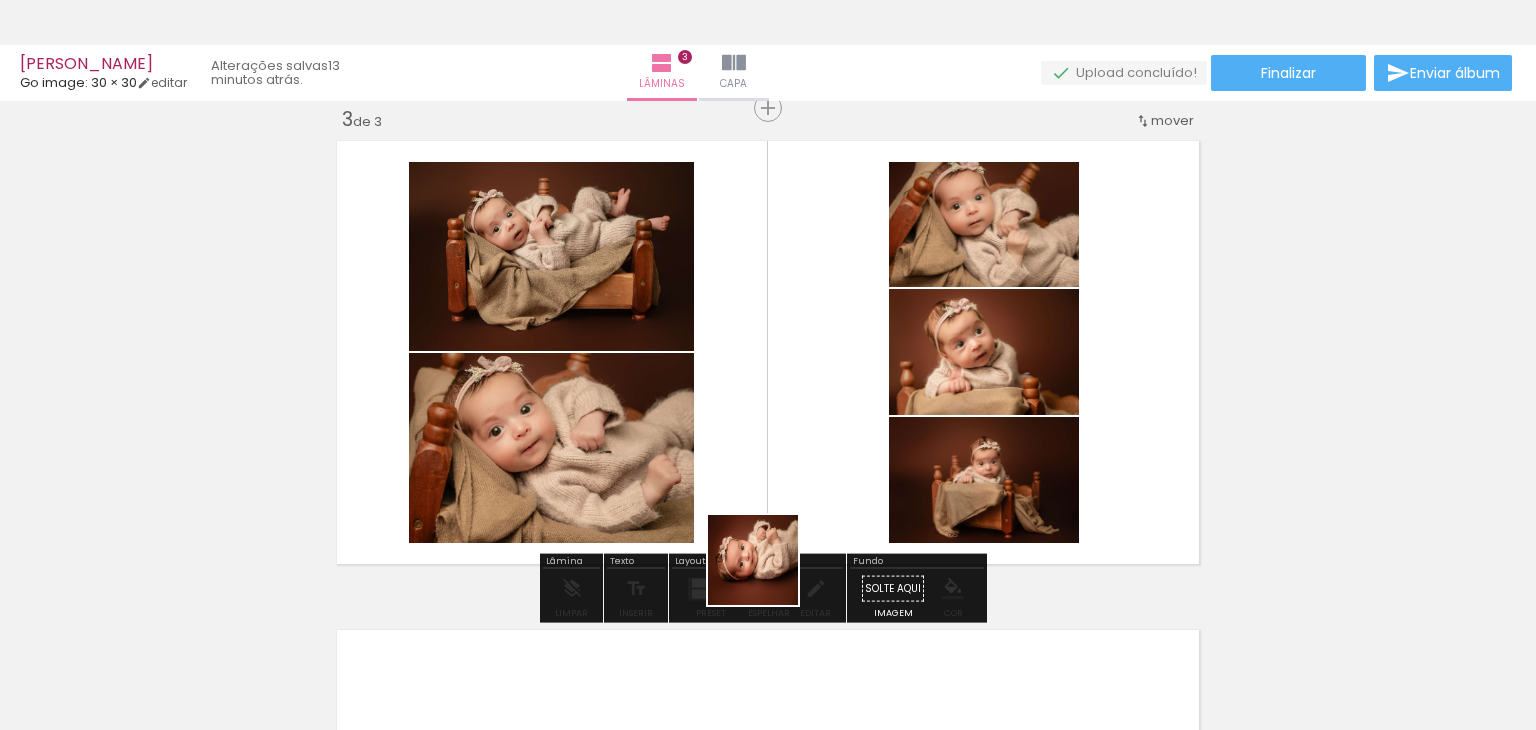 drag, startPoint x: 753, startPoint y: 665, endPoint x: 798, endPoint y: 440, distance: 229.45587 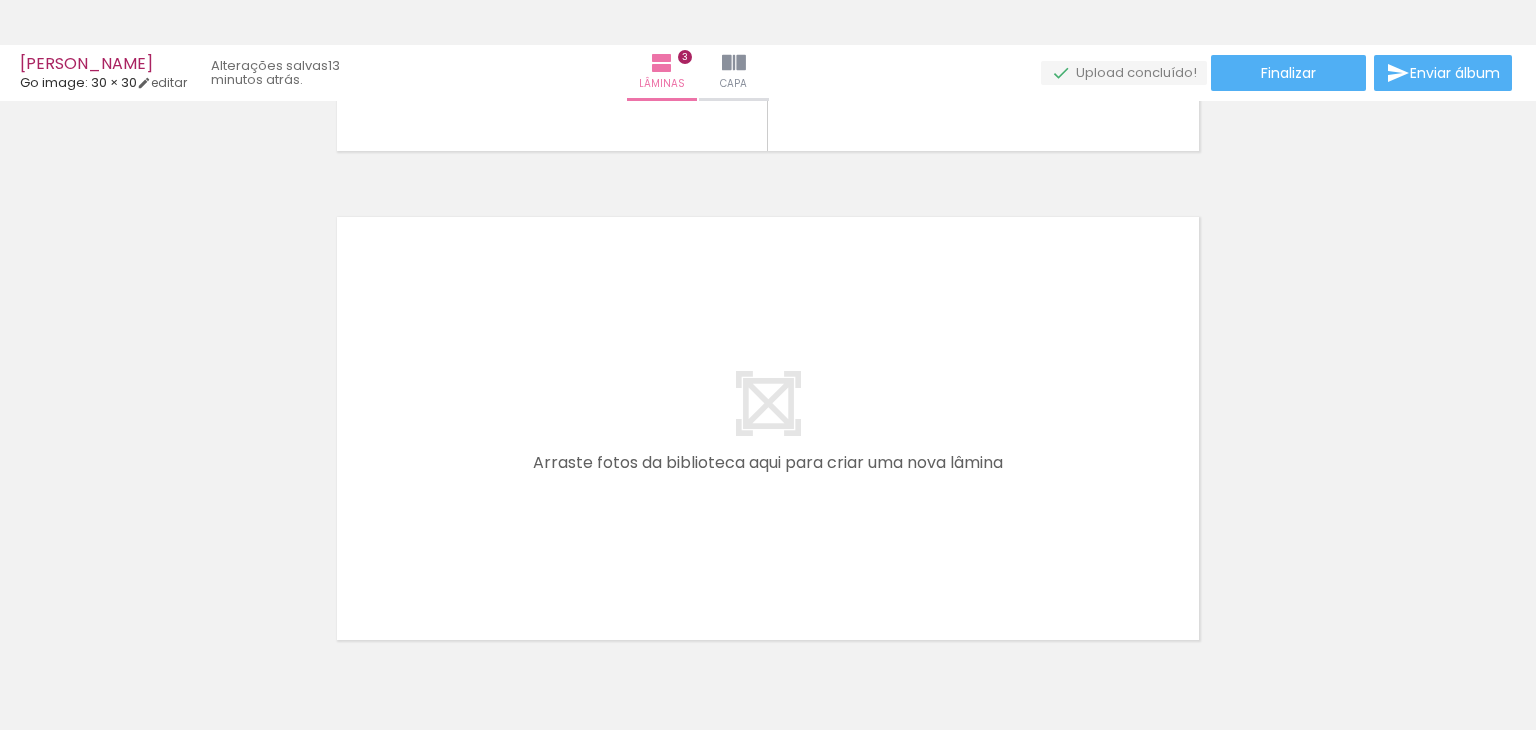 scroll, scrollTop: 1432, scrollLeft: 0, axis: vertical 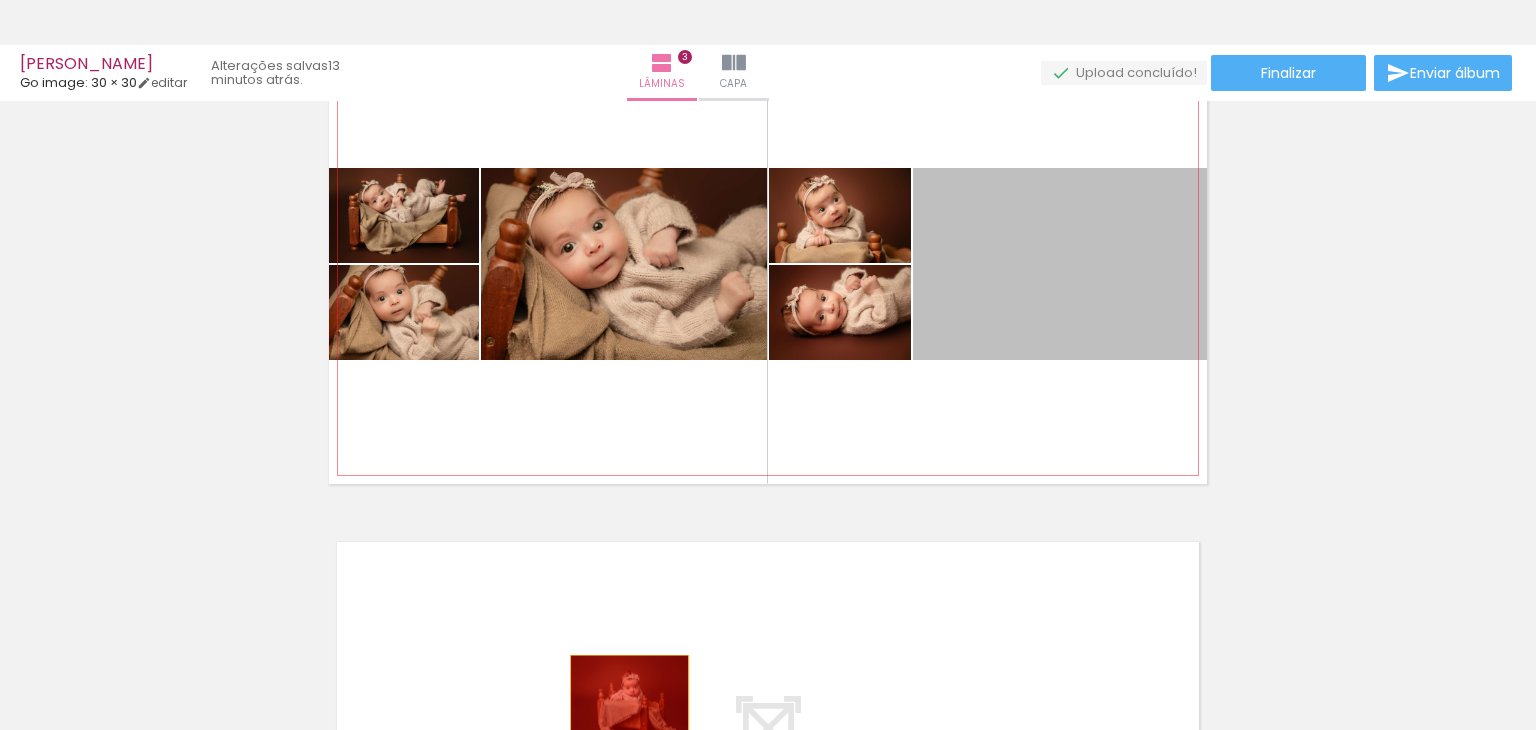drag, startPoint x: 1039, startPoint y: 281, endPoint x: 621, endPoint y: 693, distance: 586.91394 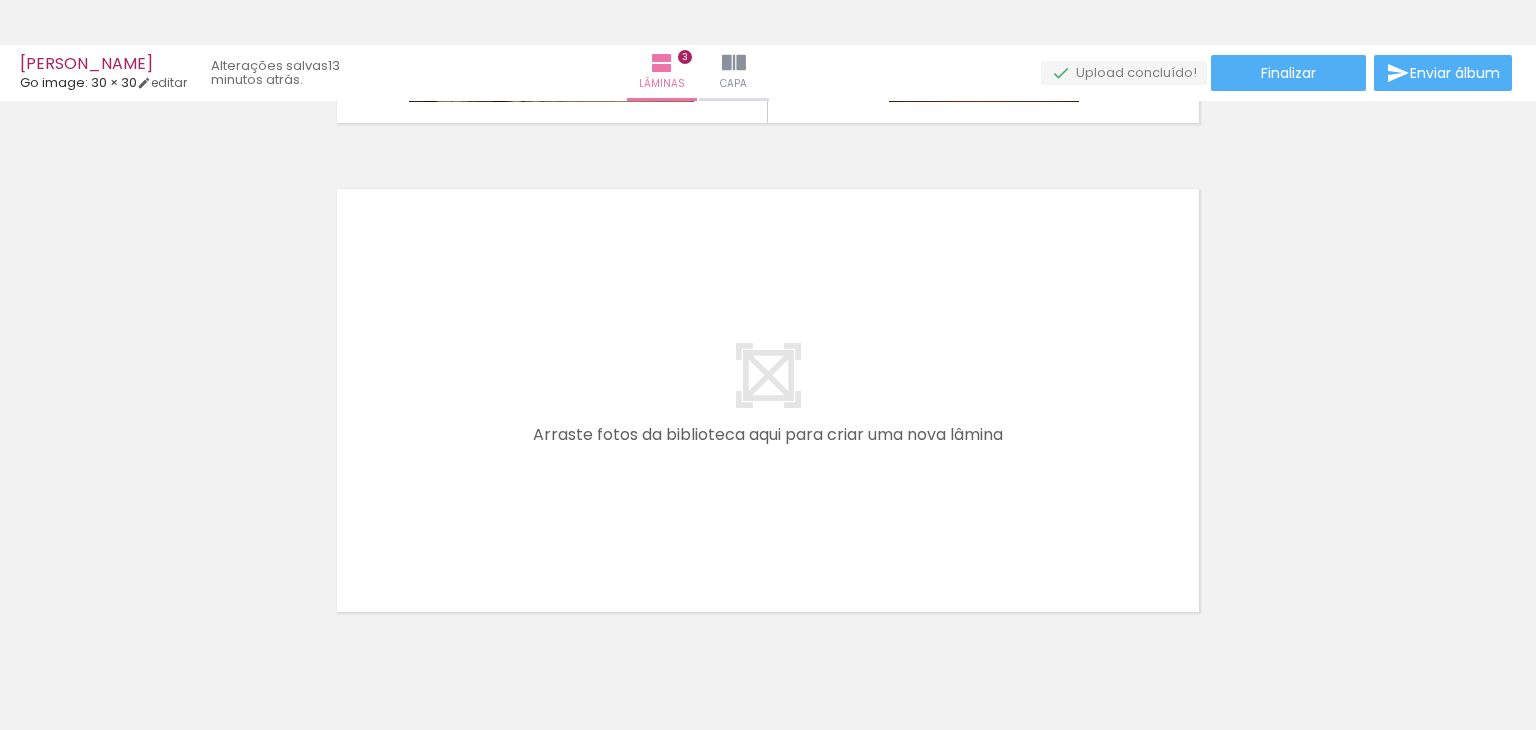 scroll, scrollTop: 1457, scrollLeft: 0, axis: vertical 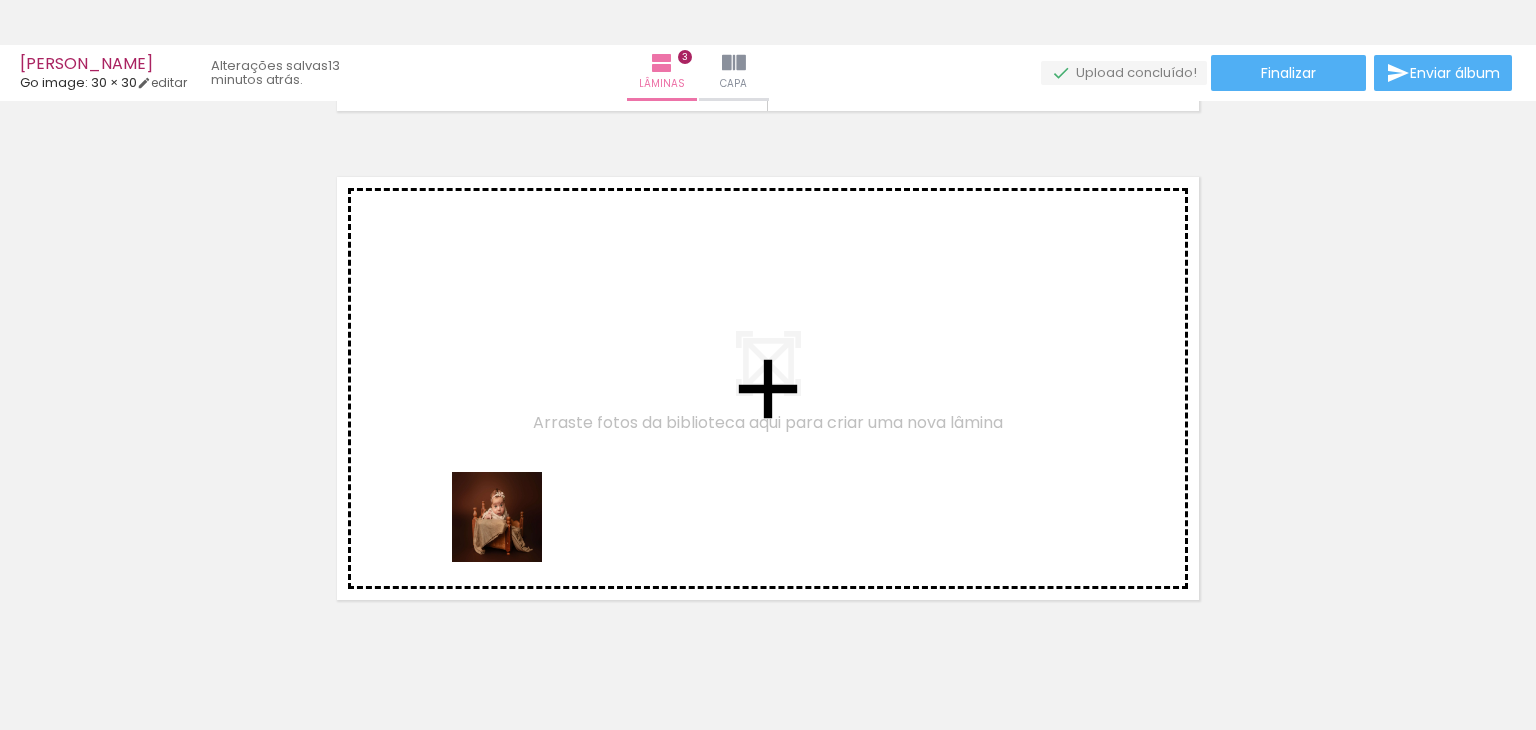 drag, startPoint x: 492, startPoint y: 632, endPoint x: 556, endPoint y: 398, distance: 242.59431 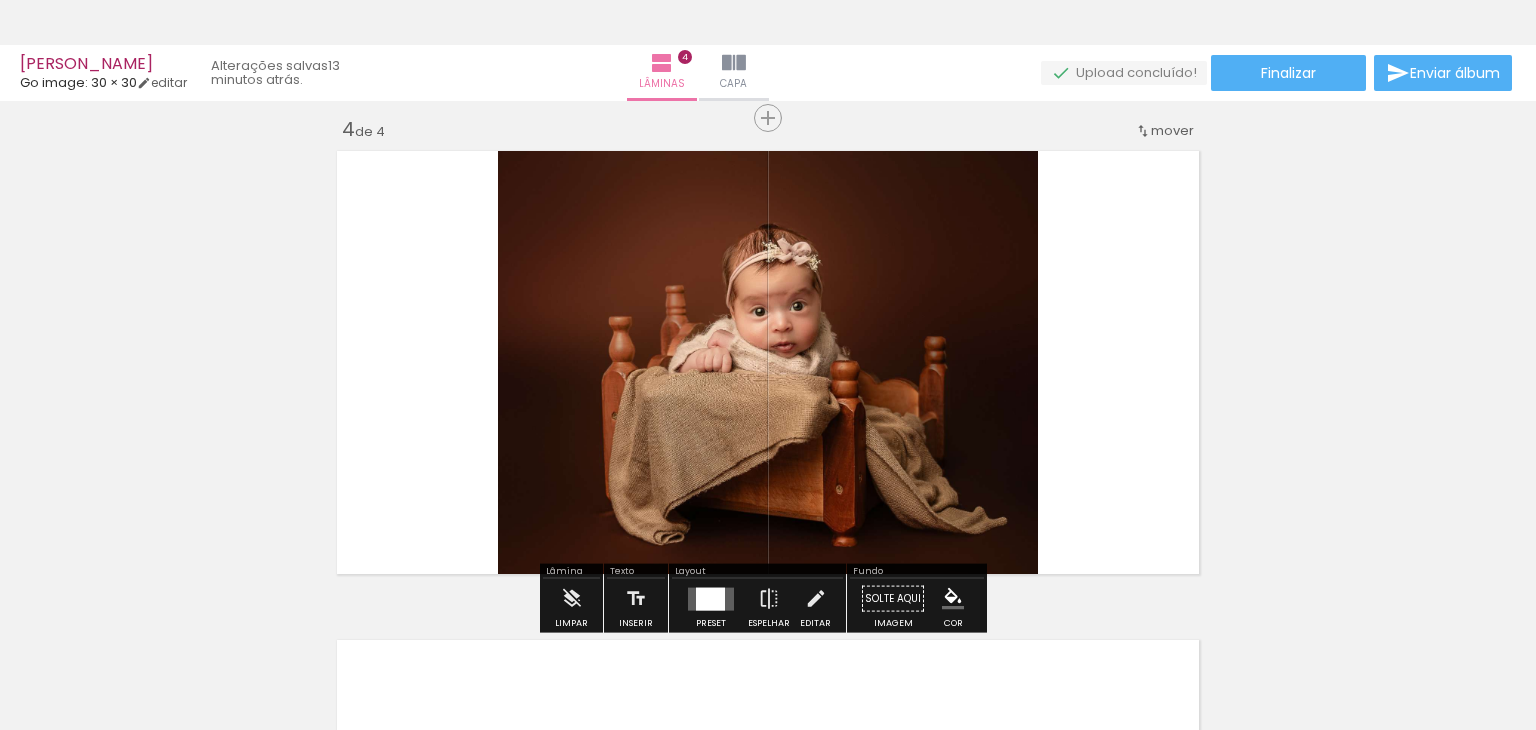 scroll, scrollTop: 1492, scrollLeft: 0, axis: vertical 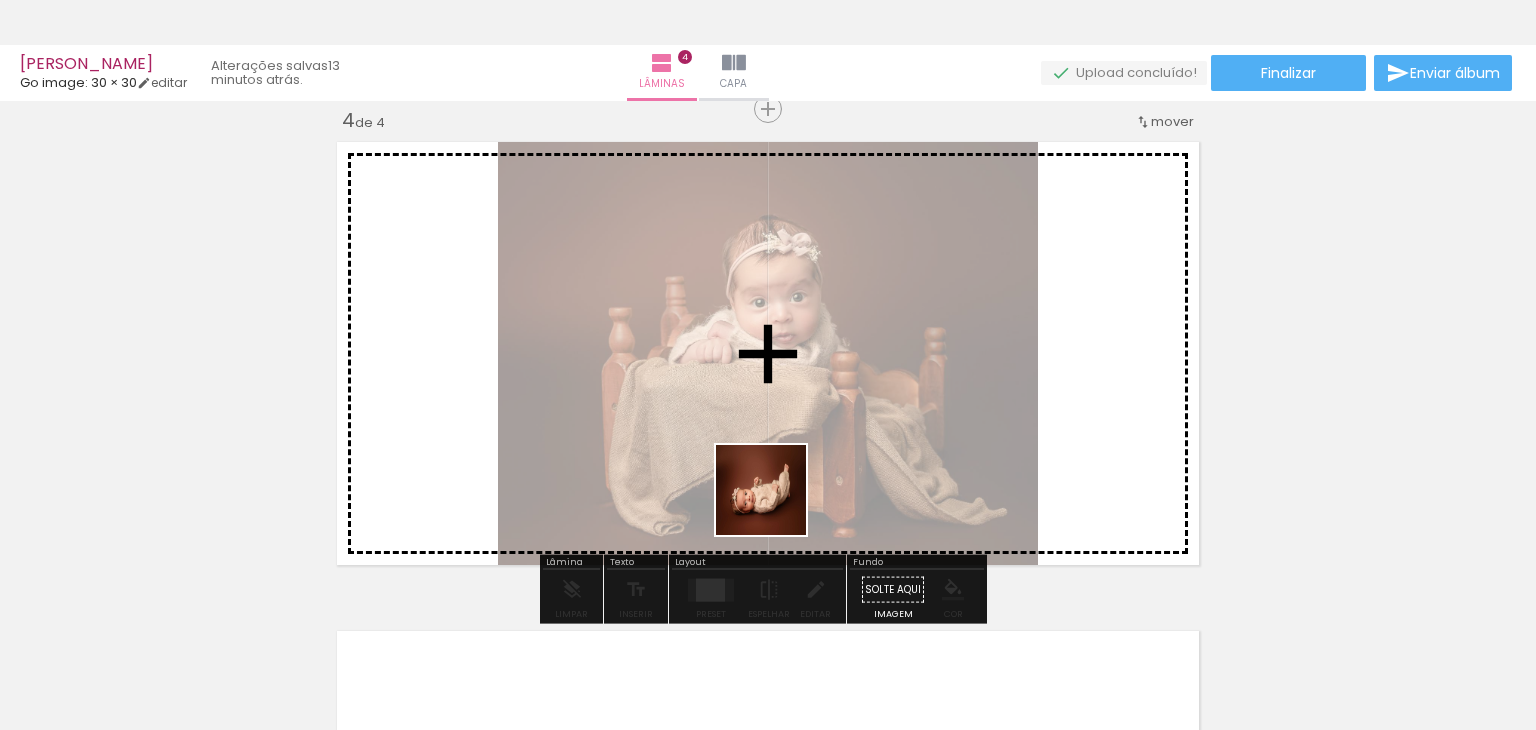 drag, startPoint x: 705, startPoint y: 674, endPoint x: 828, endPoint y: 390, distance: 309.49152 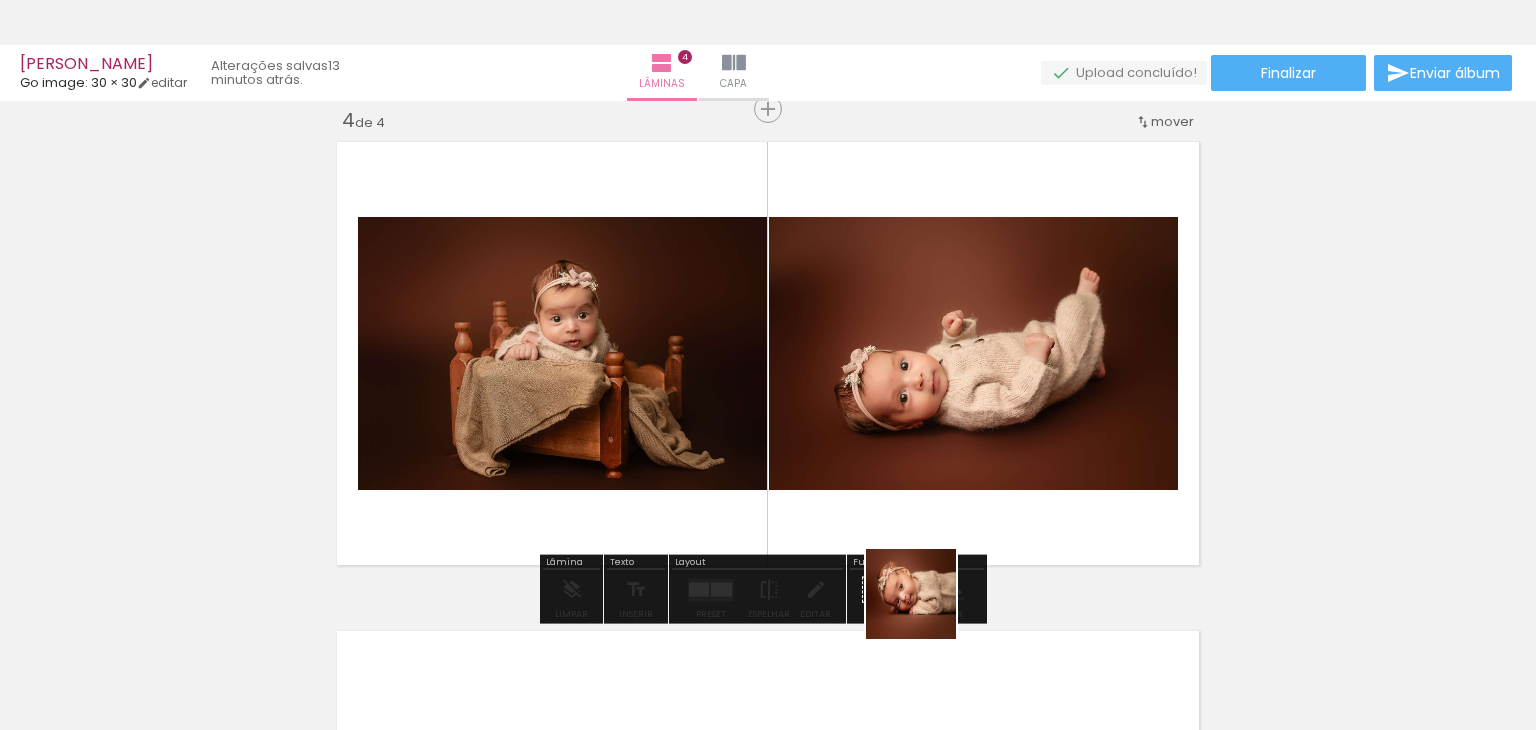 drag, startPoint x: 926, startPoint y: 678, endPoint x: 921, endPoint y: 421, distance: 257.04865 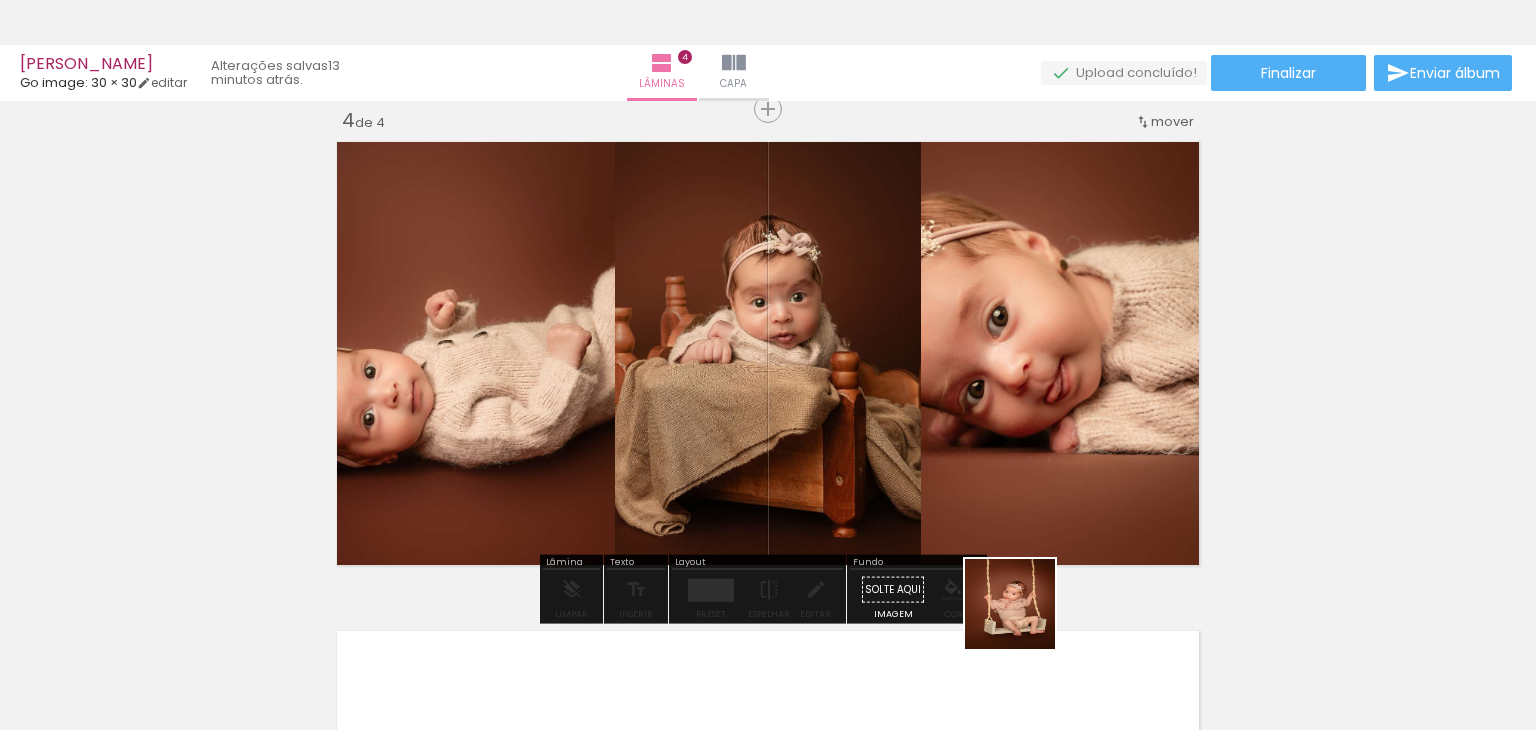 drag, startPoint x: 1020, startPoint y: 673, endPoint x: 1112, endPoint y: 605, distance: 114.402794 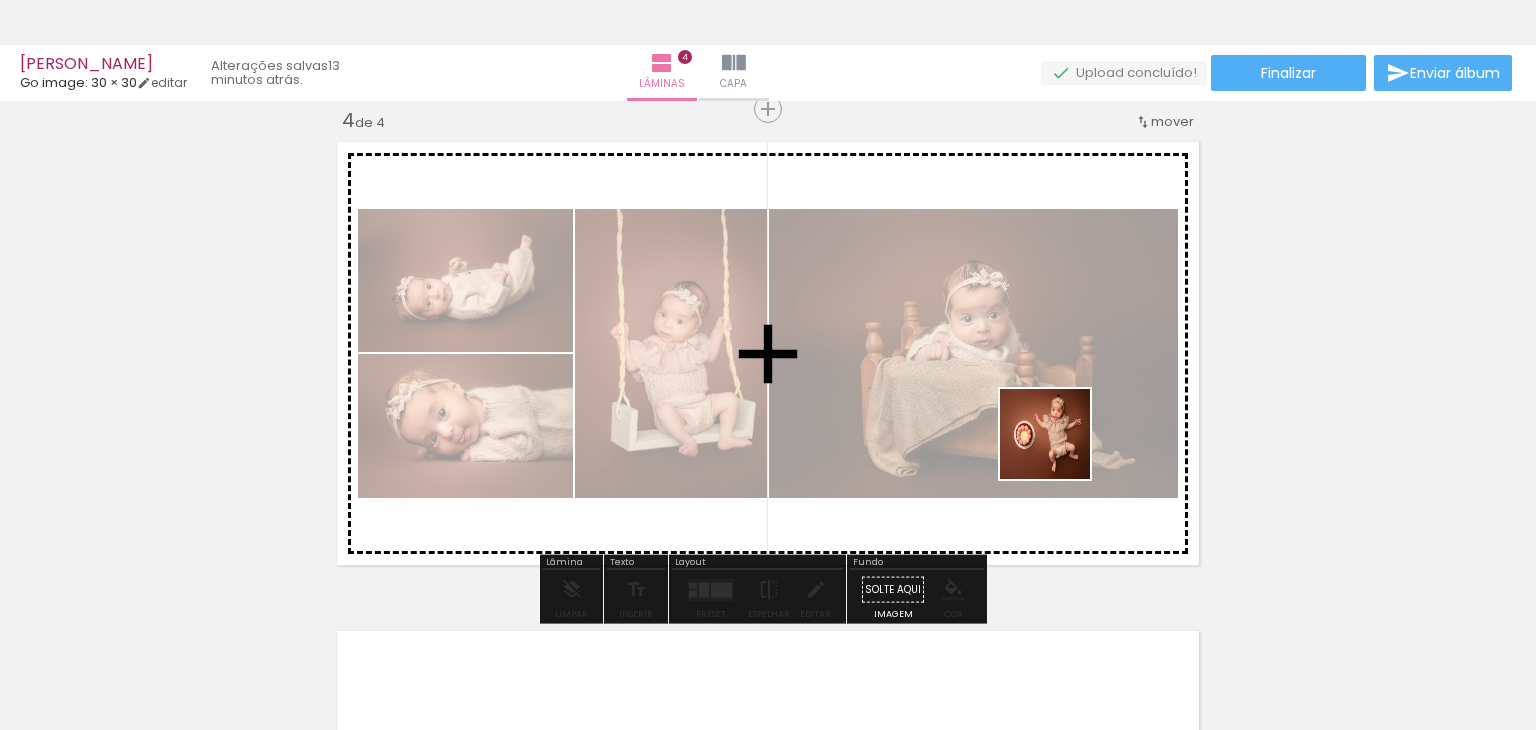 drag, startPoint x: 1156, startPoint y: 683, endPoint x: 1055, endPoint y: 441, distance: 262.2308 